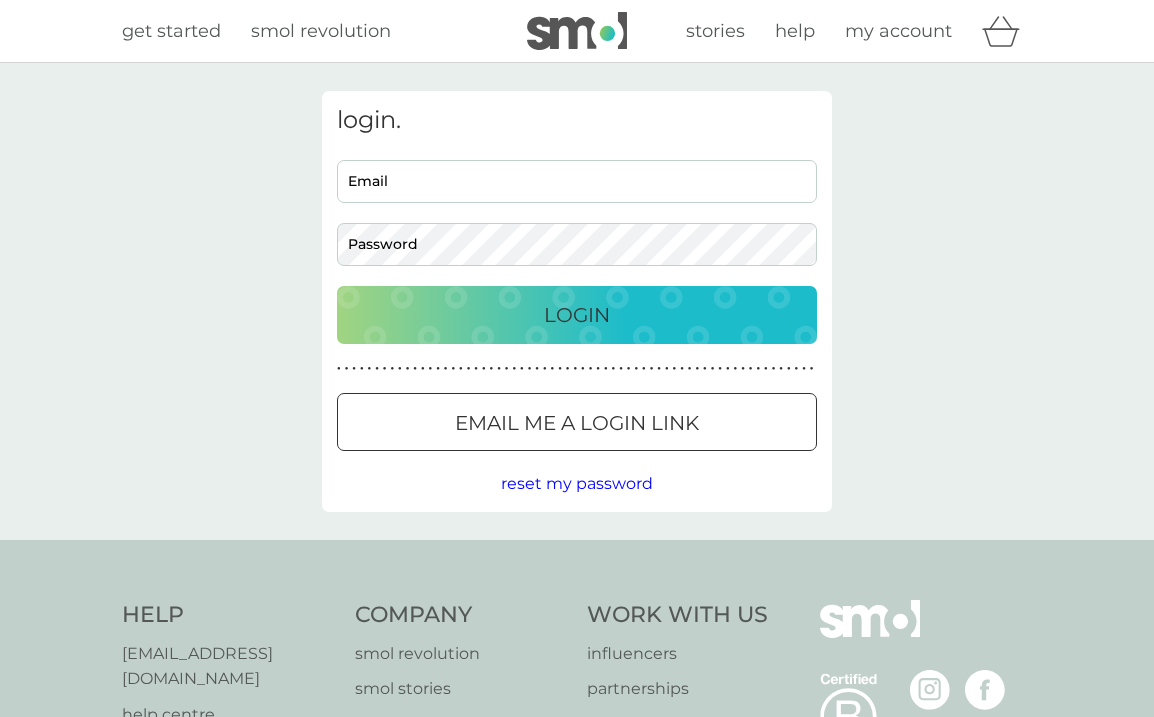scroll, scrollTop: 0, scrollLeft: 0, axis: both 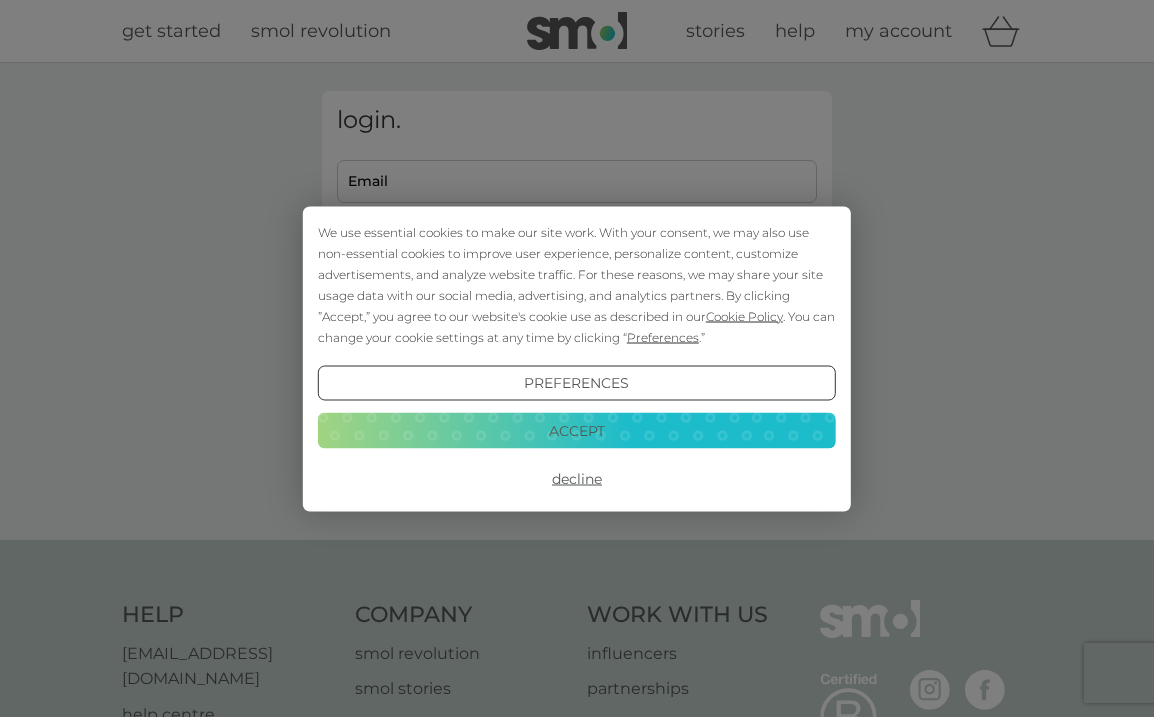 type on "[EMAIL_ADDRESS][DOMAIN_NAME]" 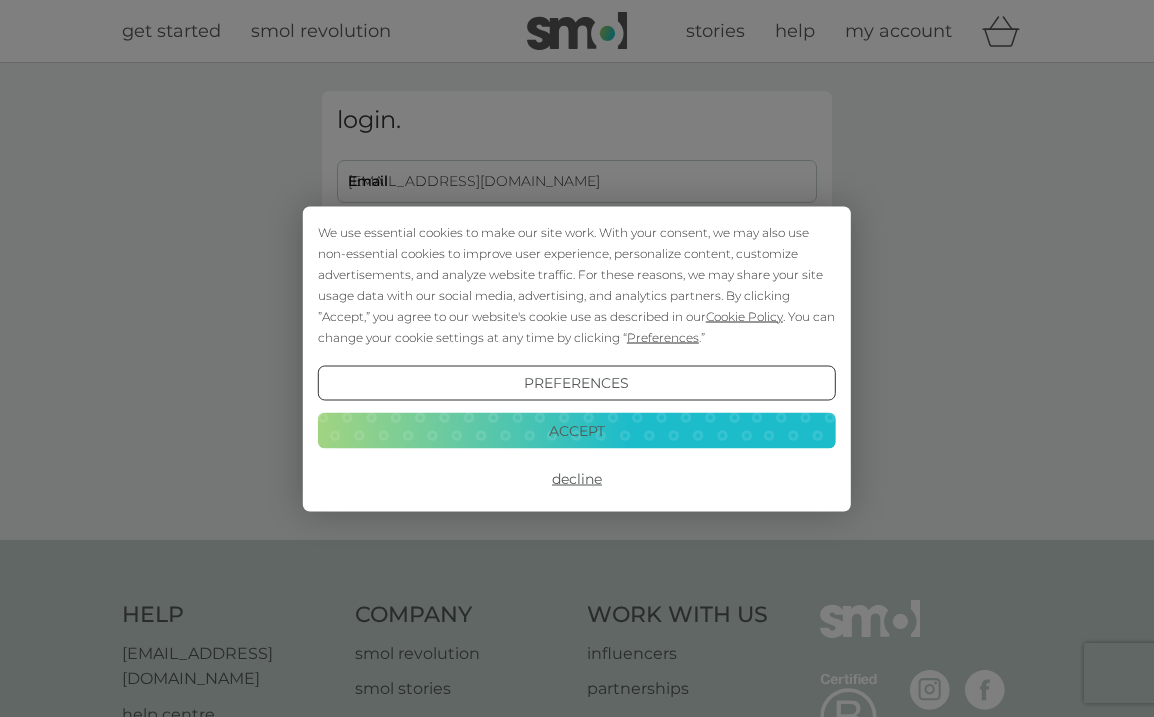 click on "Accept" at bounding box center (577, 431) 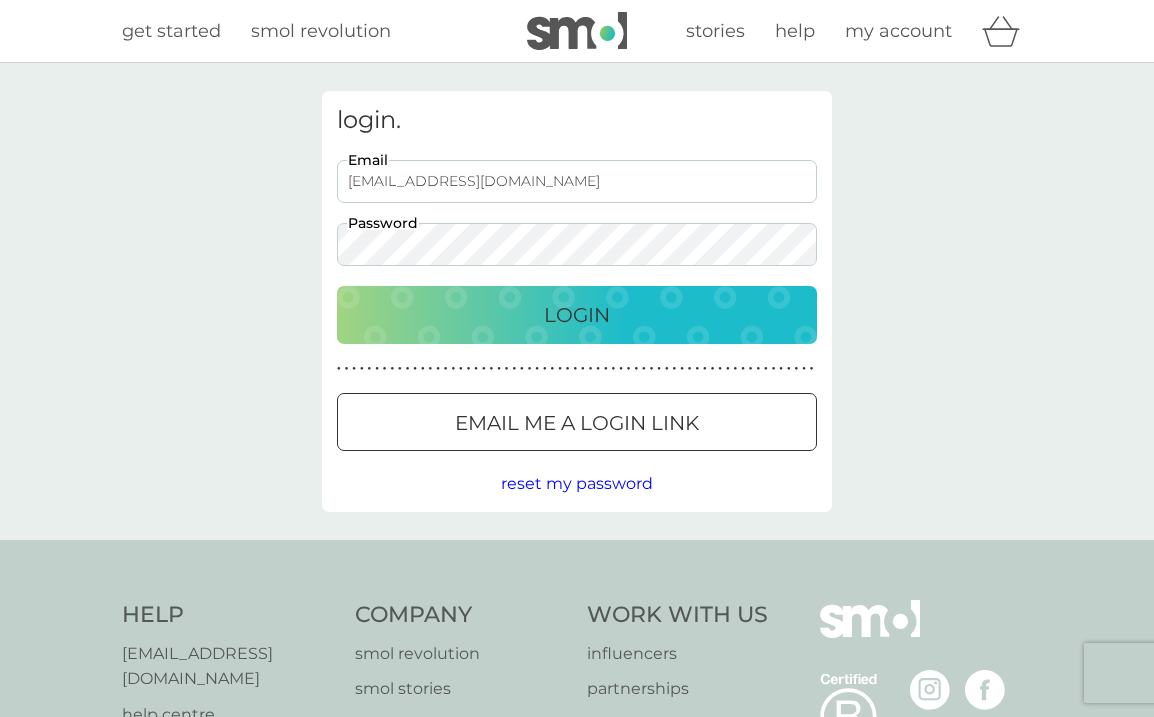scroll, scrollTop: 0, scrollLeft: 0, axis: both 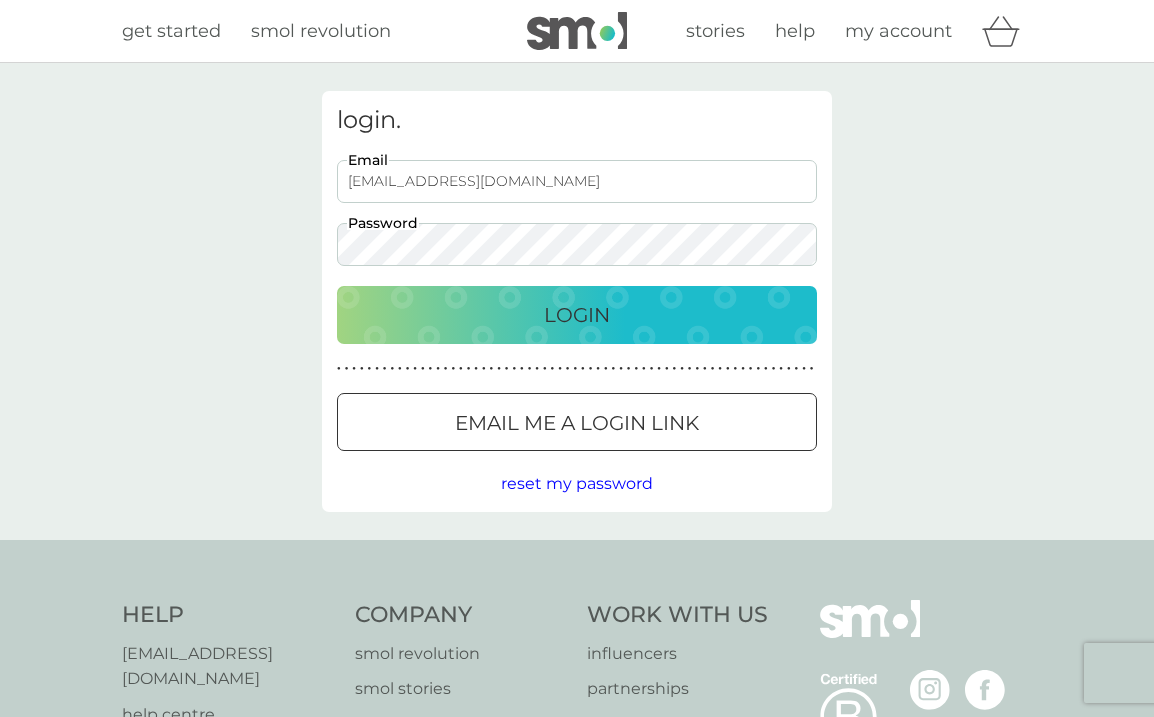 click on "Login" at bounding box center [577, 315] 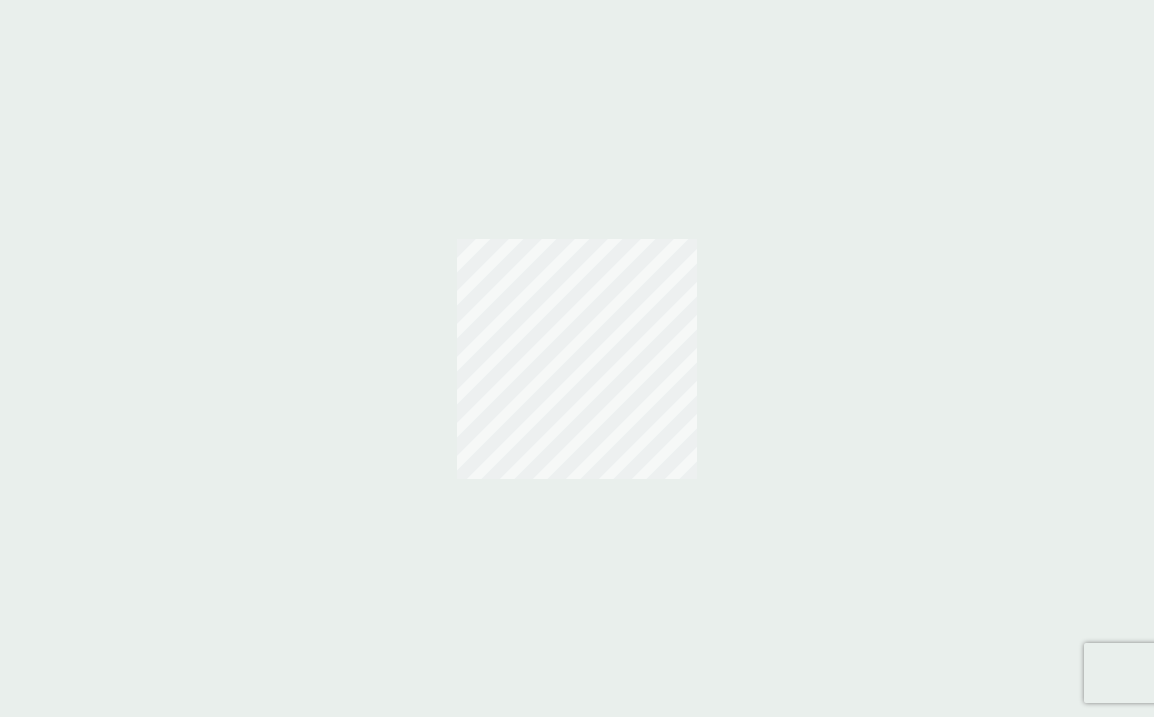 scroll, scrollTop: 0, scrollLeft: 0, axis: both 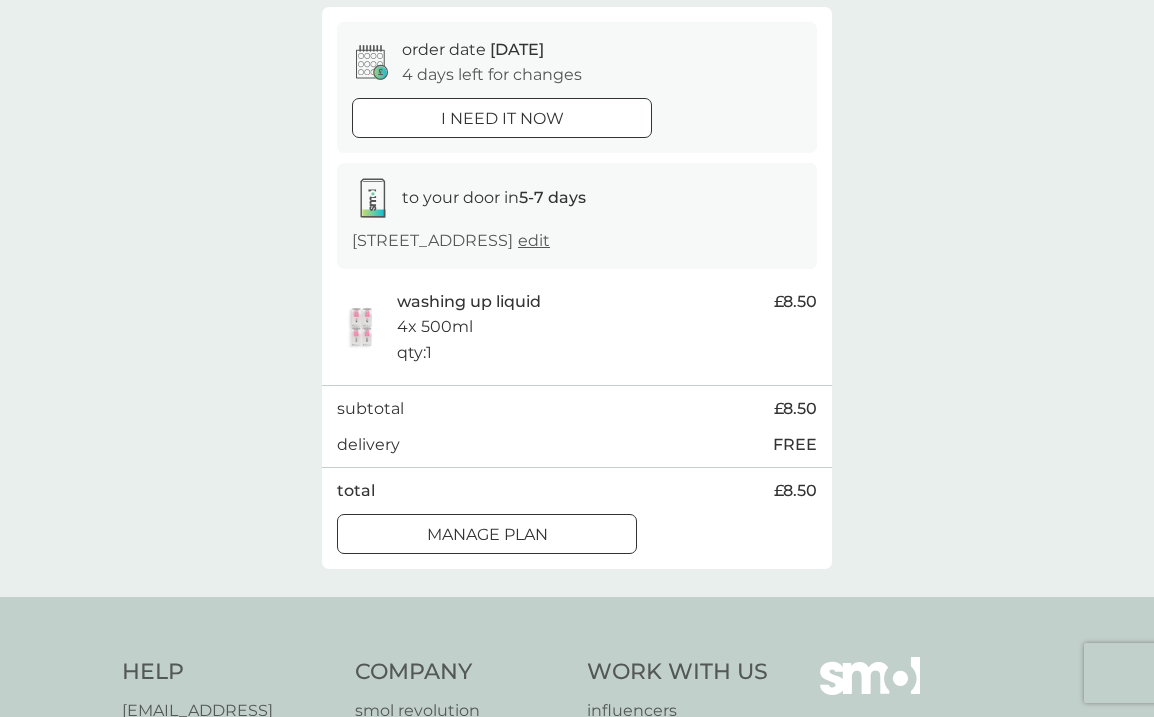 click on "Manage plan" at bounding box center (487, 535) 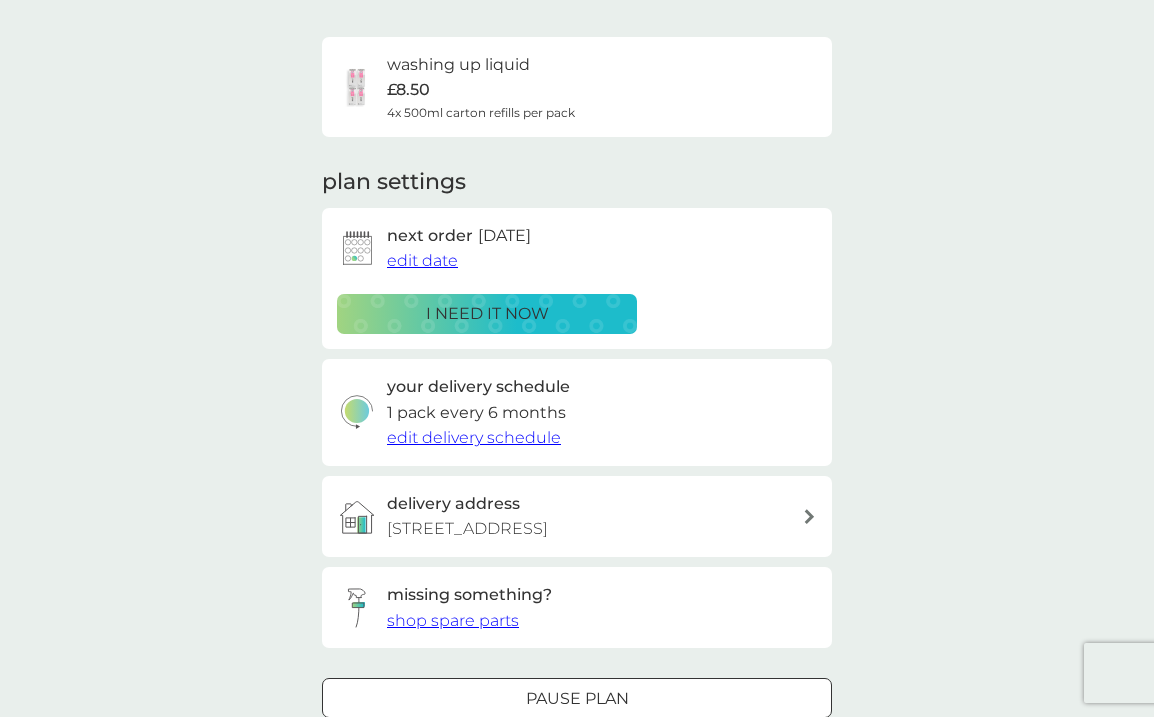scroll, scrollTop: 88, scrollLeft: 0, axis: vertical 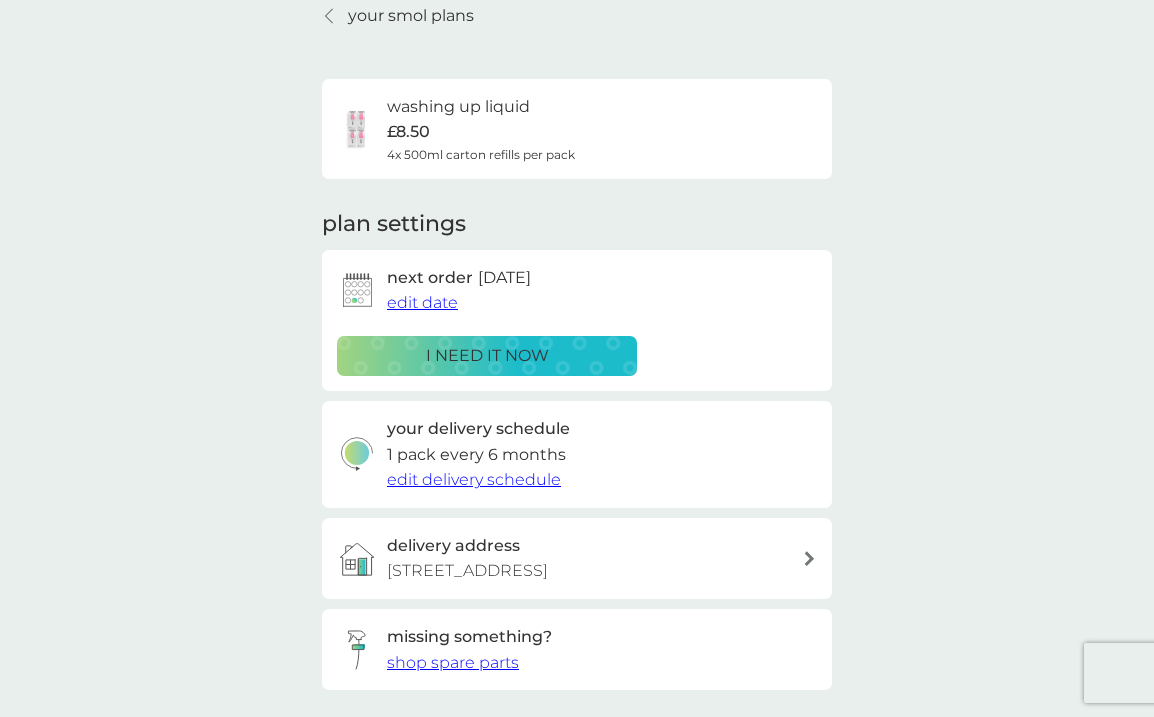 click on "edit date" at bounding box center [422, 302] 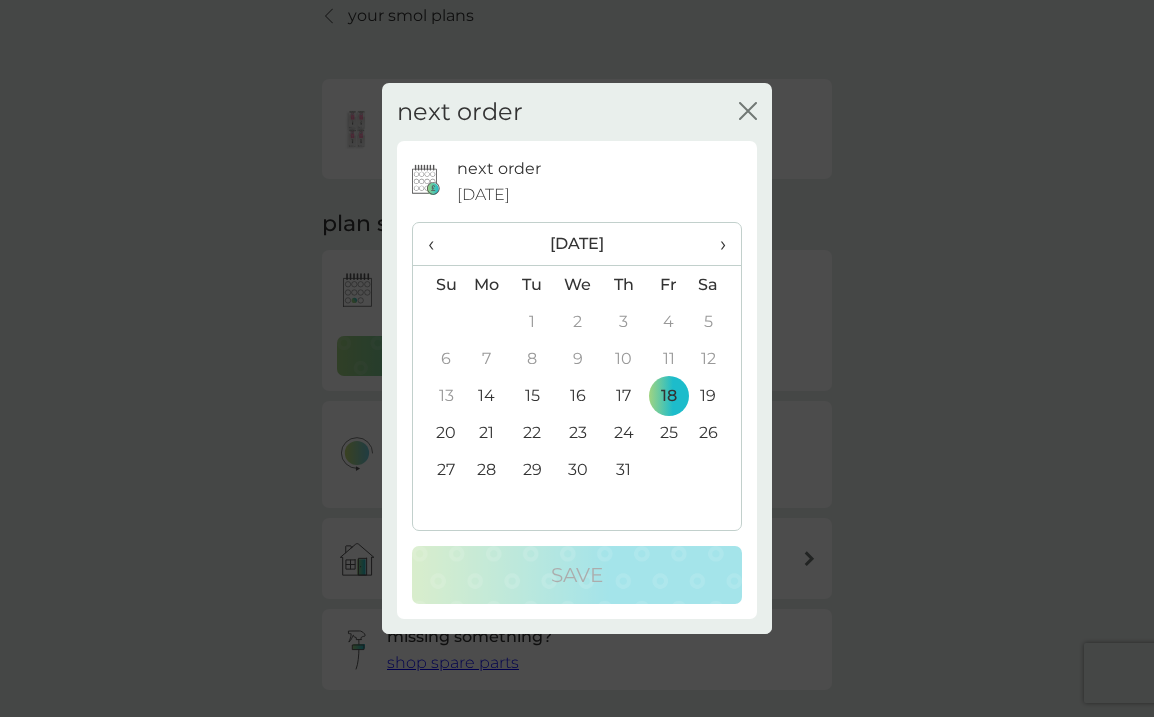 click on "›" at bounding box center (716, 244) 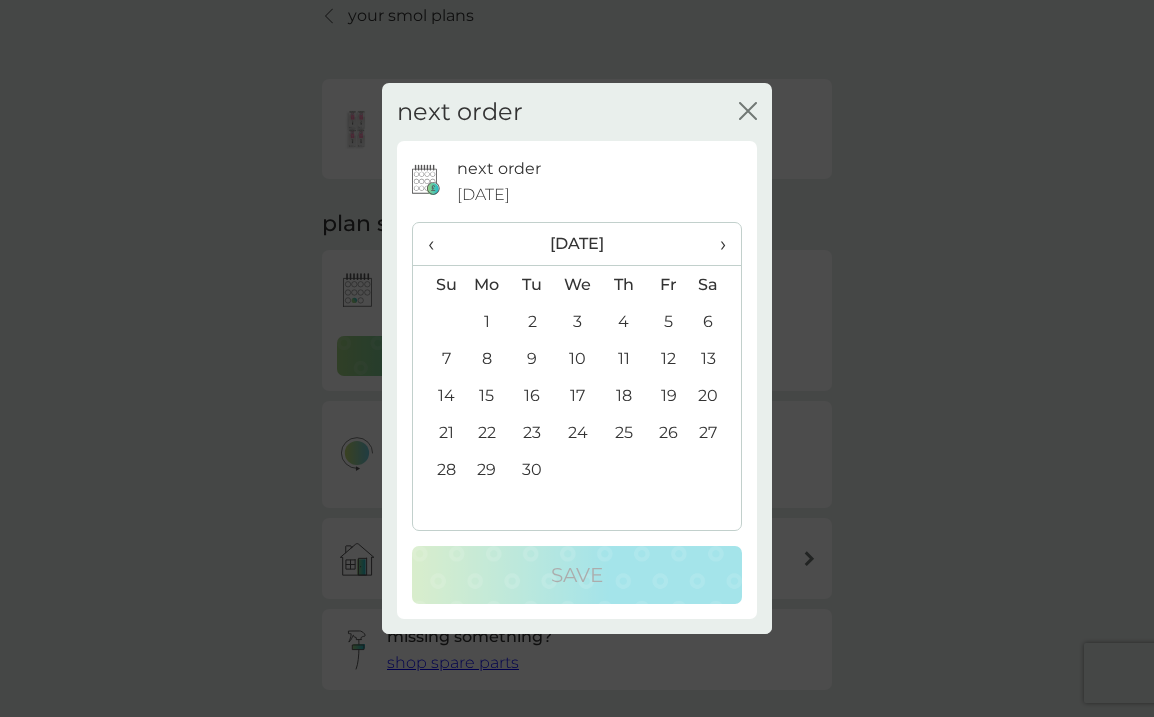click on "1" at bounding box center (487, 321) 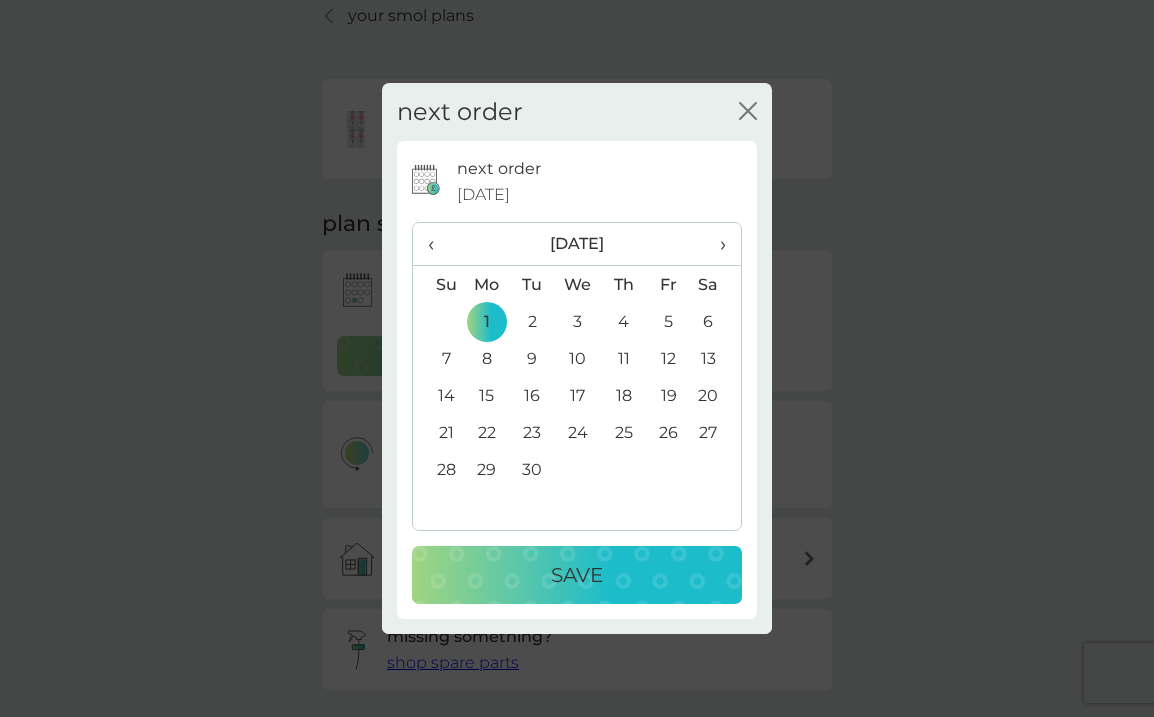 click on "Save" at bounding box center [577, 575] 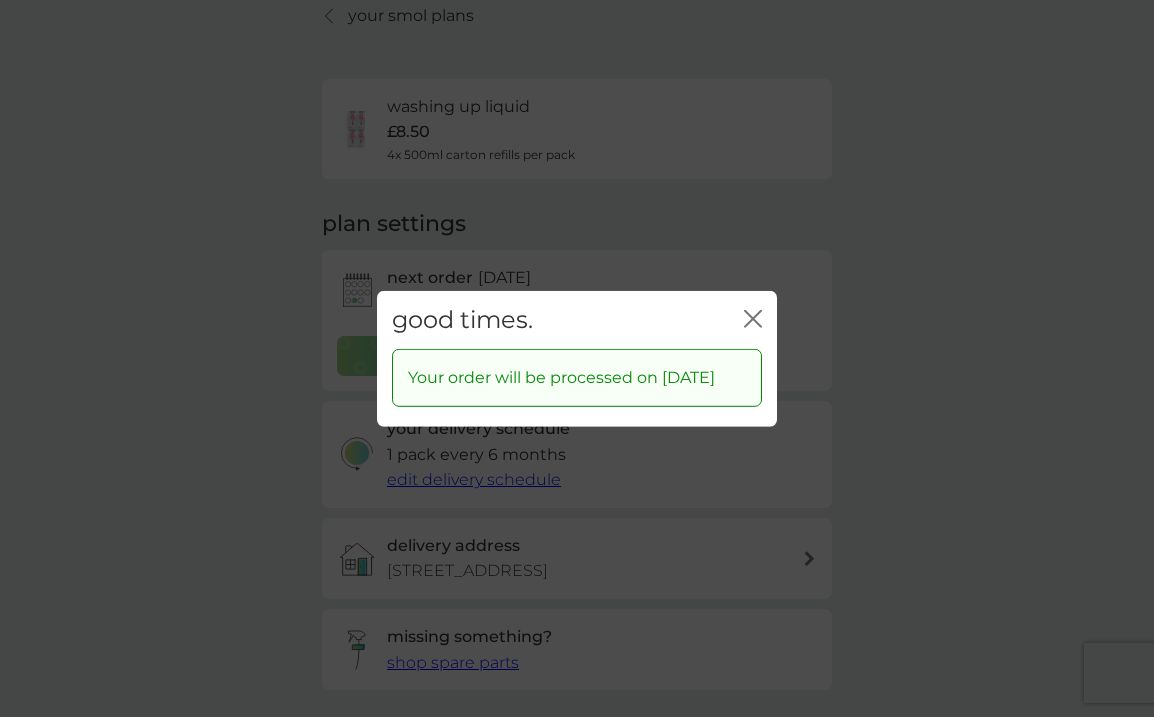 click 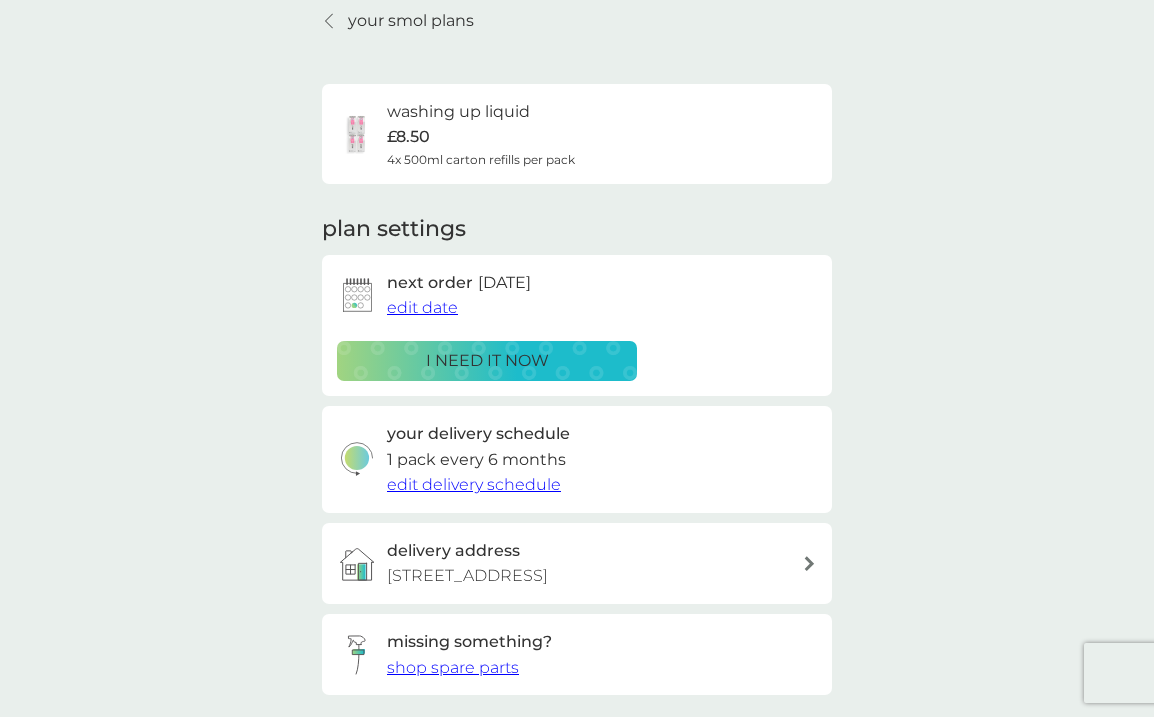 scroll, scrollTop: 0, scrollLeft: 0, axis: both 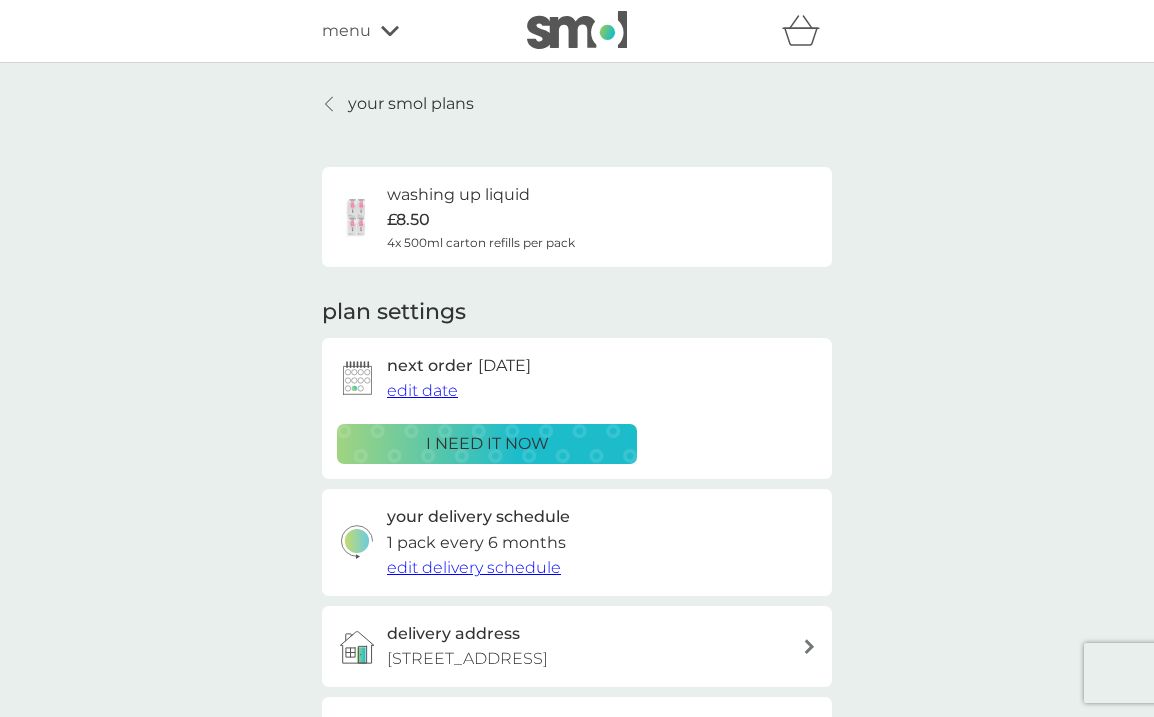 click on "your smol plans" at bounding box center (411, 104) 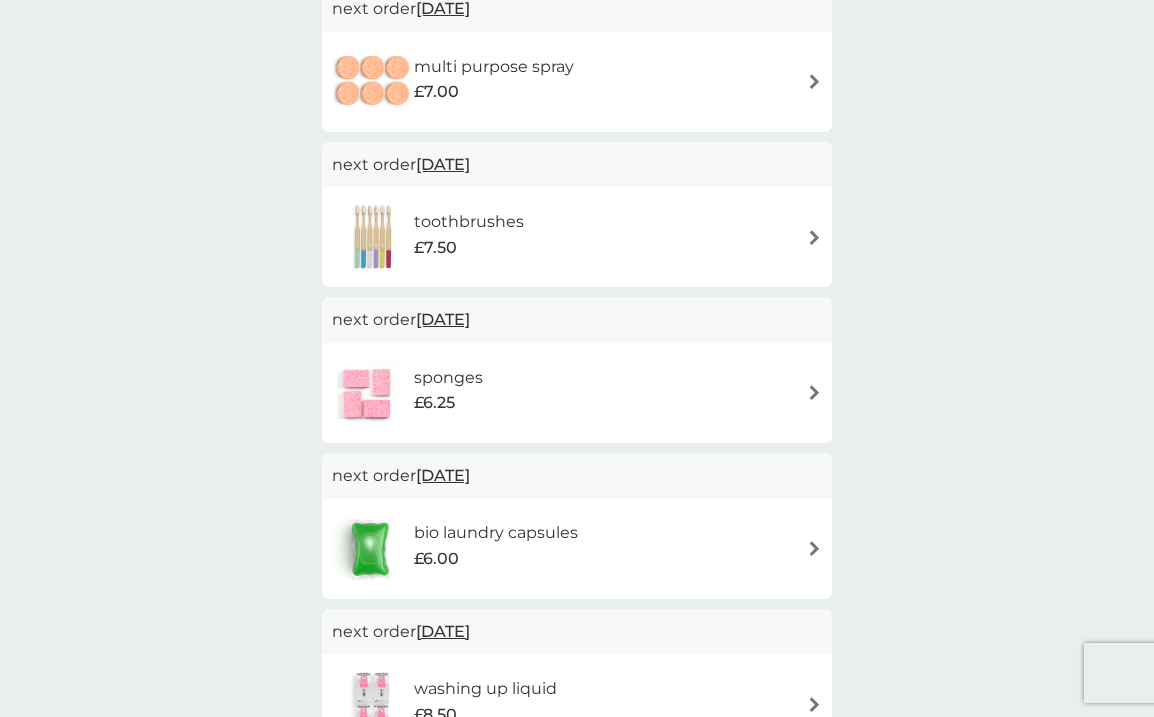 scroll, scrollTop: 432, scrollLeft: 0, axis: vertical 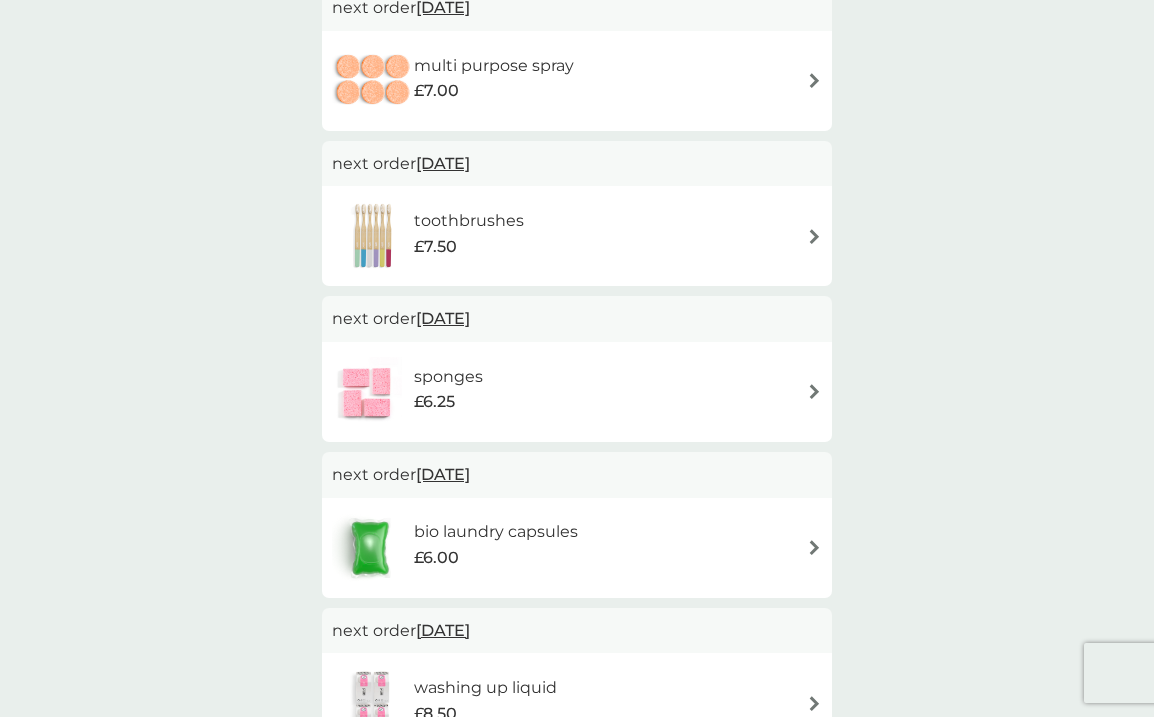click on "[DATE]" at bounding box center (443, 318) 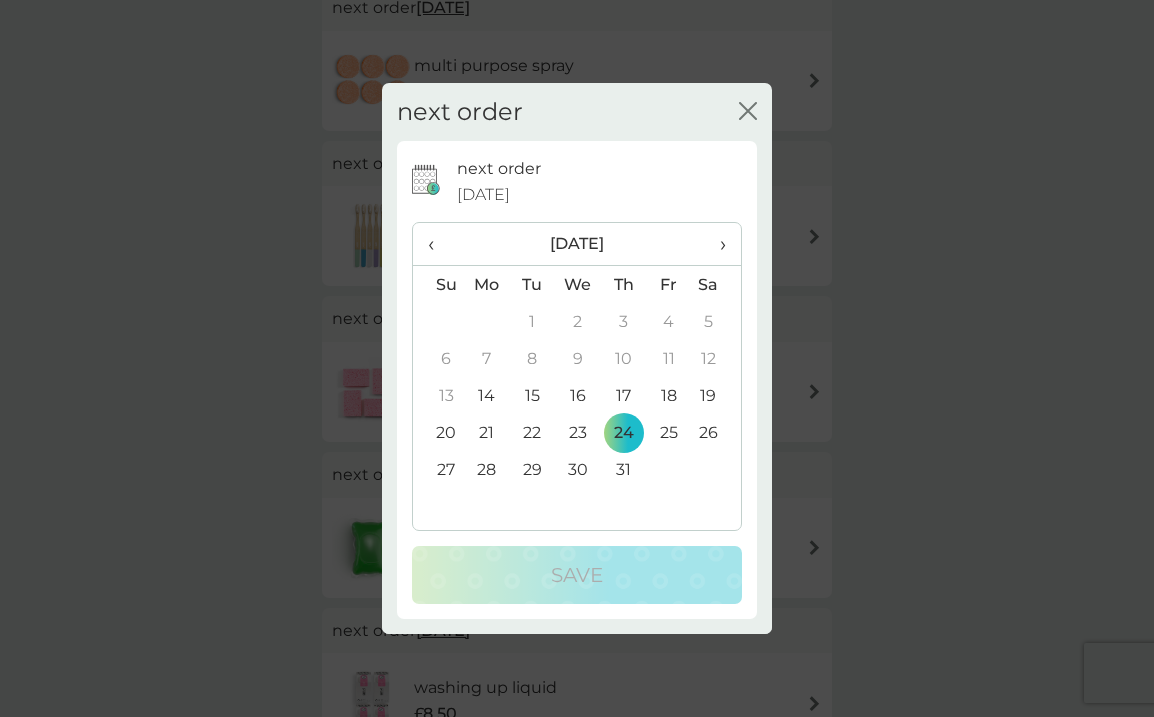 click on "›" at bounding box center (716, 244) 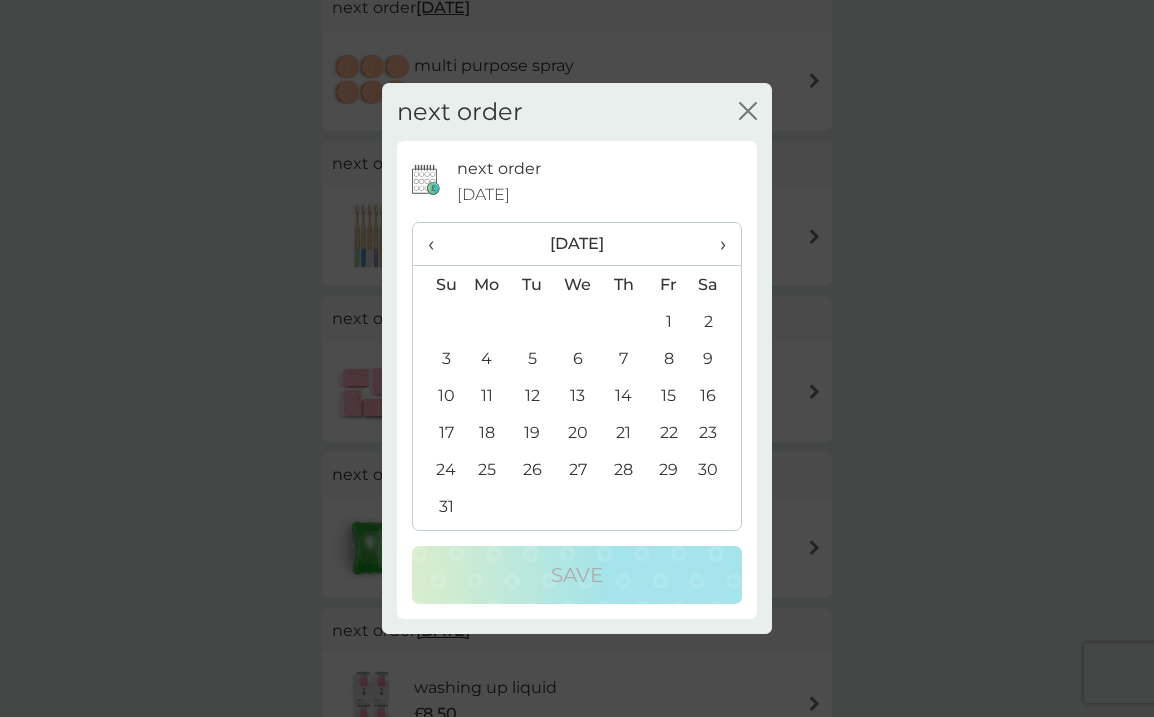 click on "›" at bounding box center [716, 244] 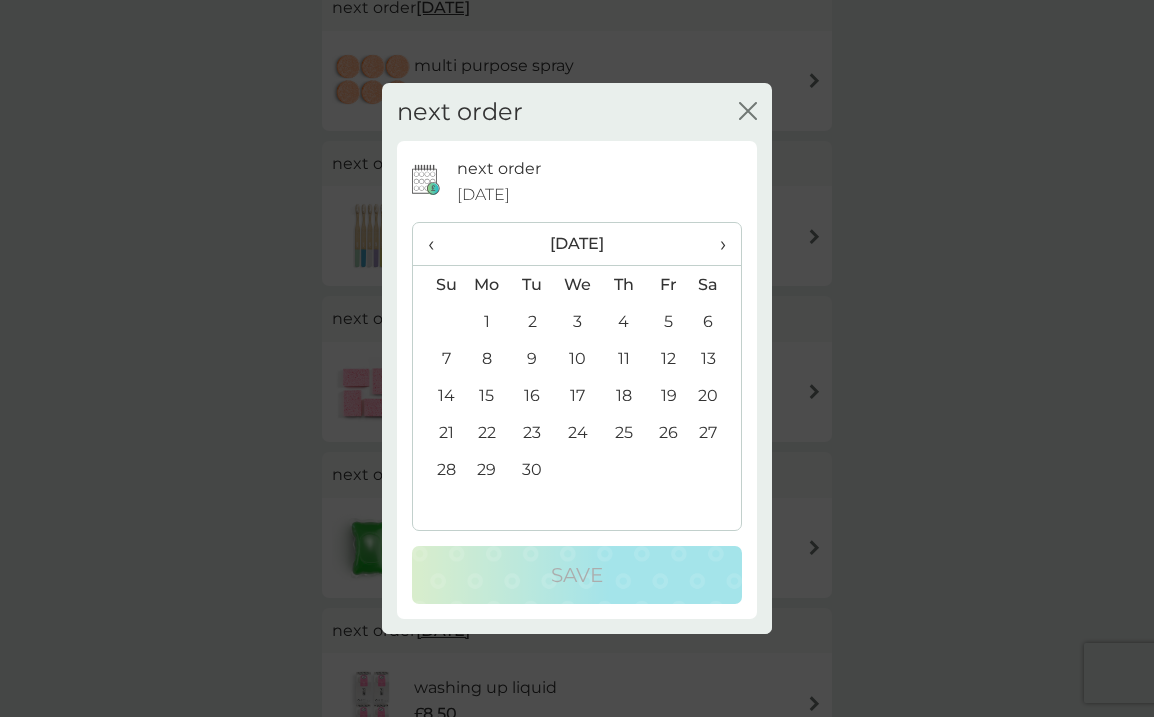 click on "1" at bounding box center (487, 321) 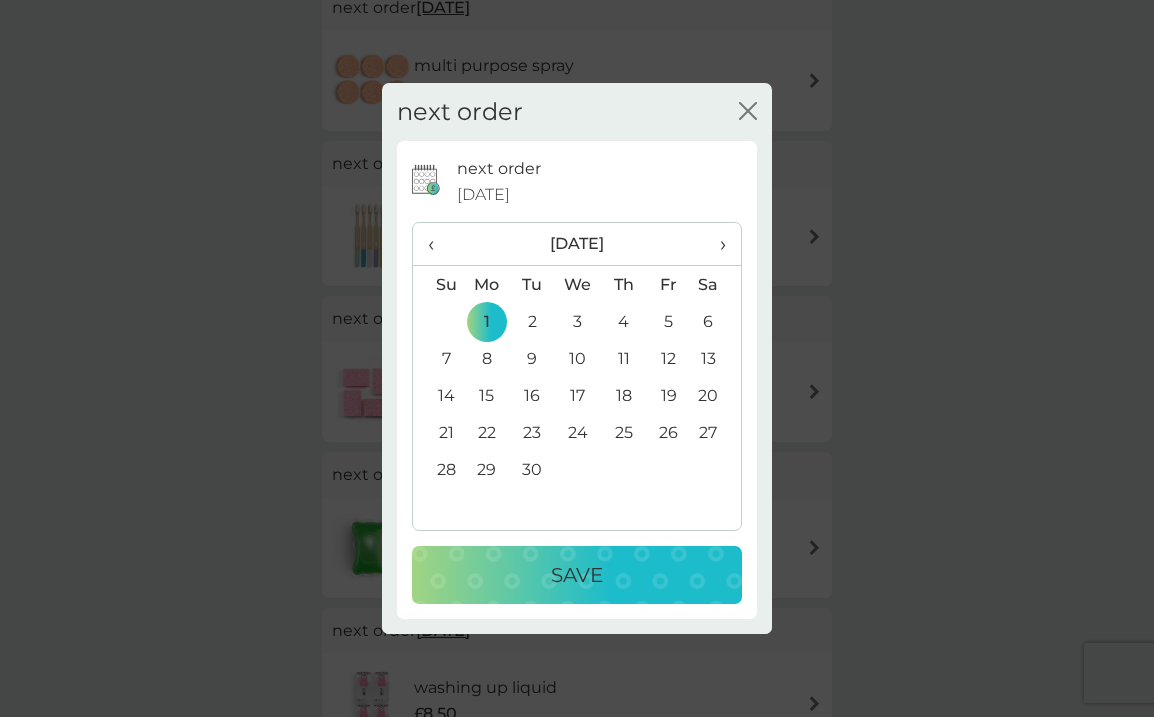 click on "Save" at bounding box center (577, 575) 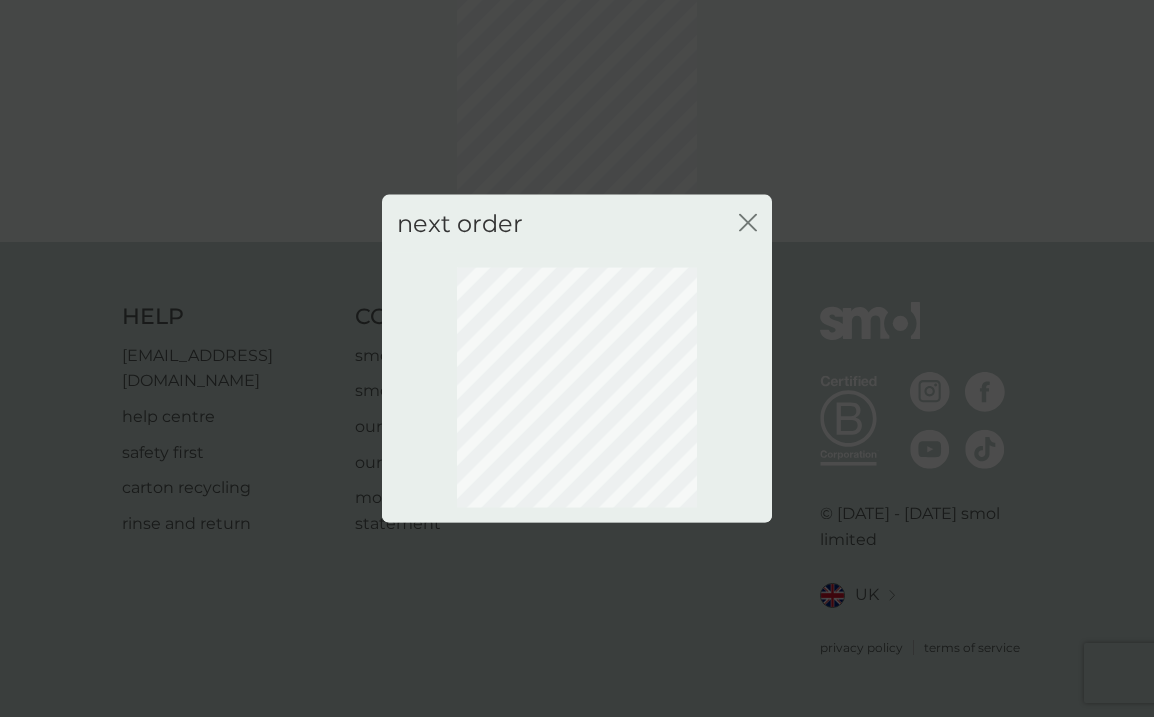 scroll, scrollTop: 121, scrollLeft: 0, axis: vertical 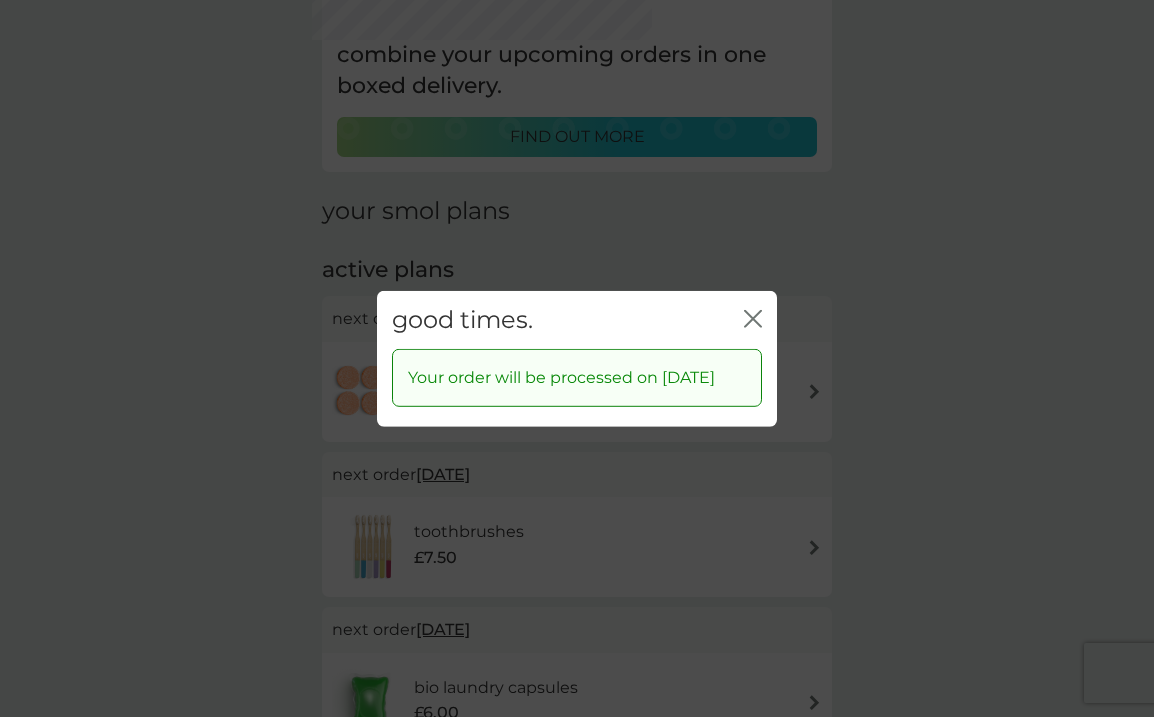click on "close" at bounding box center [753, 319] 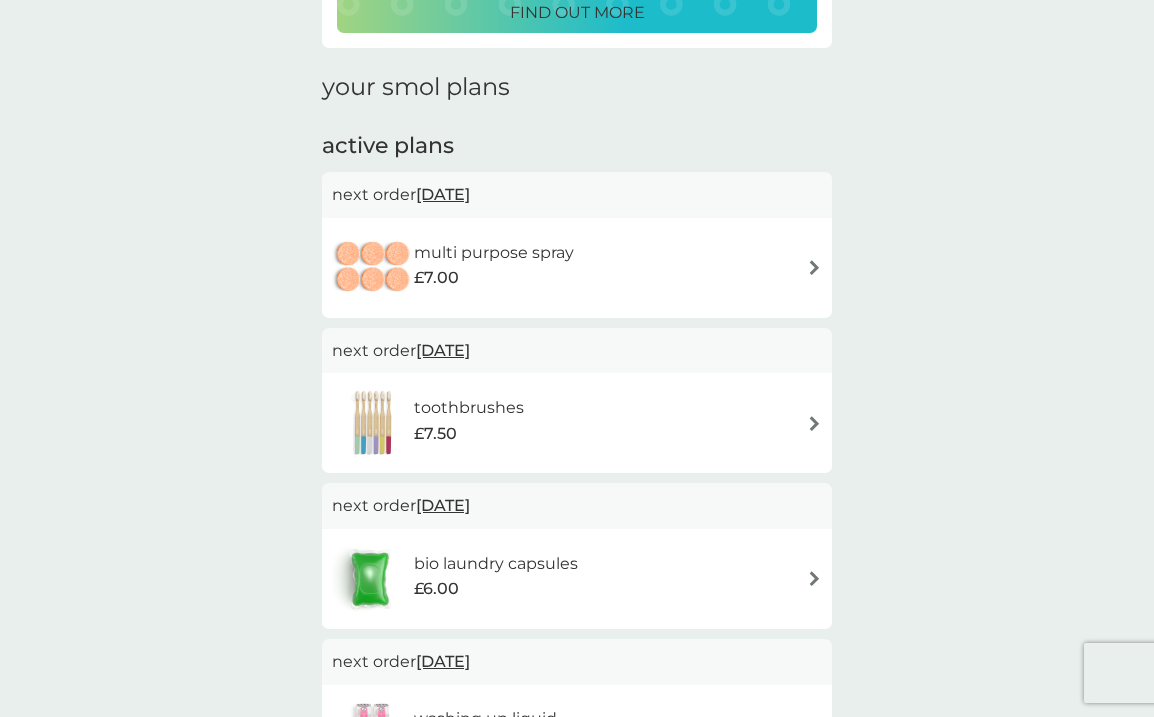 scroll, scrollTop: 246, scrollLeft: 0, axis: vertical 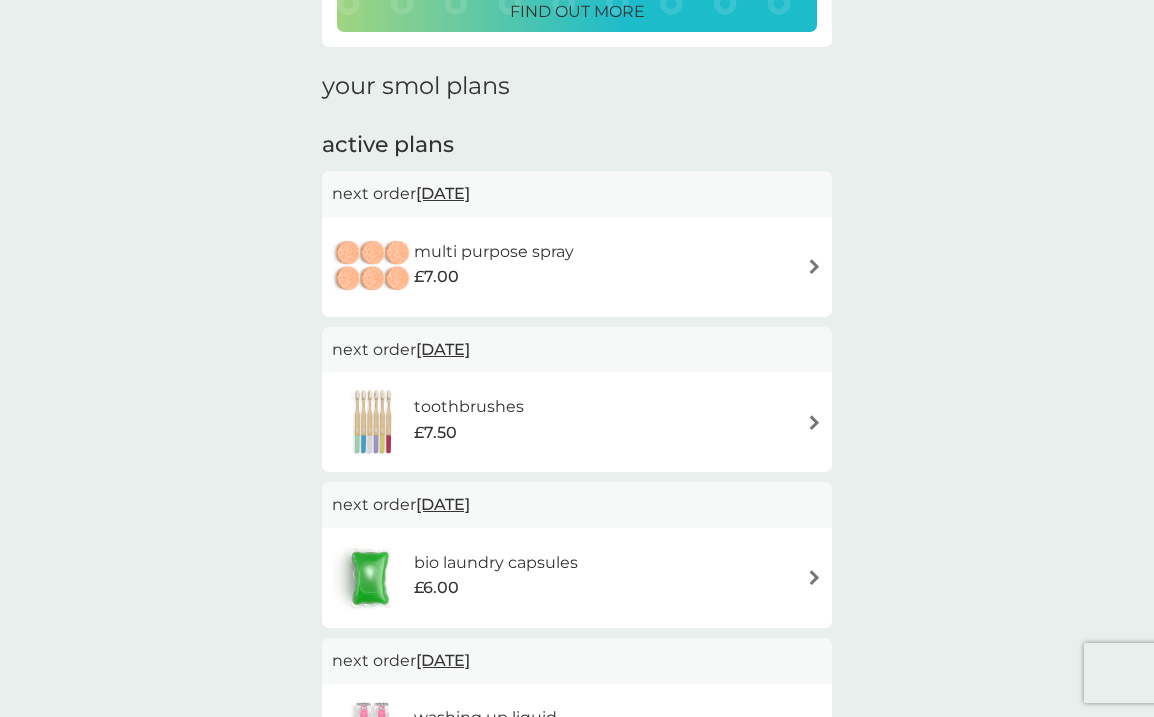 click on "[DATE]" at bounding box center [443, 349] 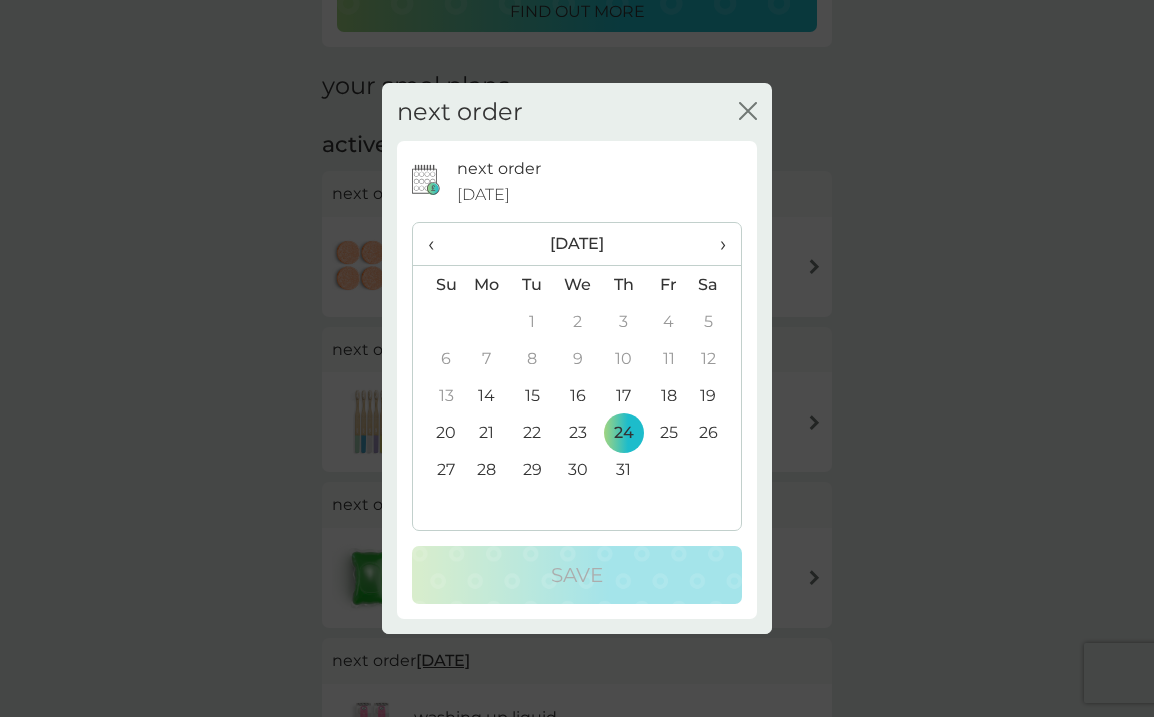 click on "›" at bounding box center [716, 244] 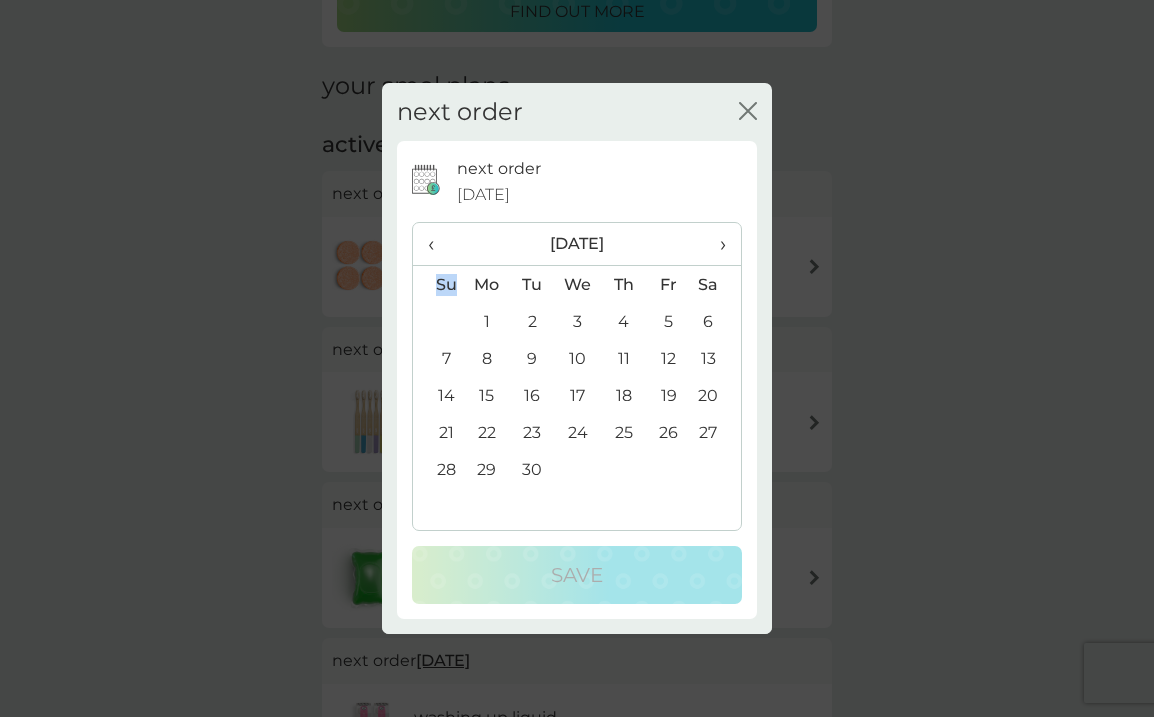 click on "1" at bounding box center (487, 321) 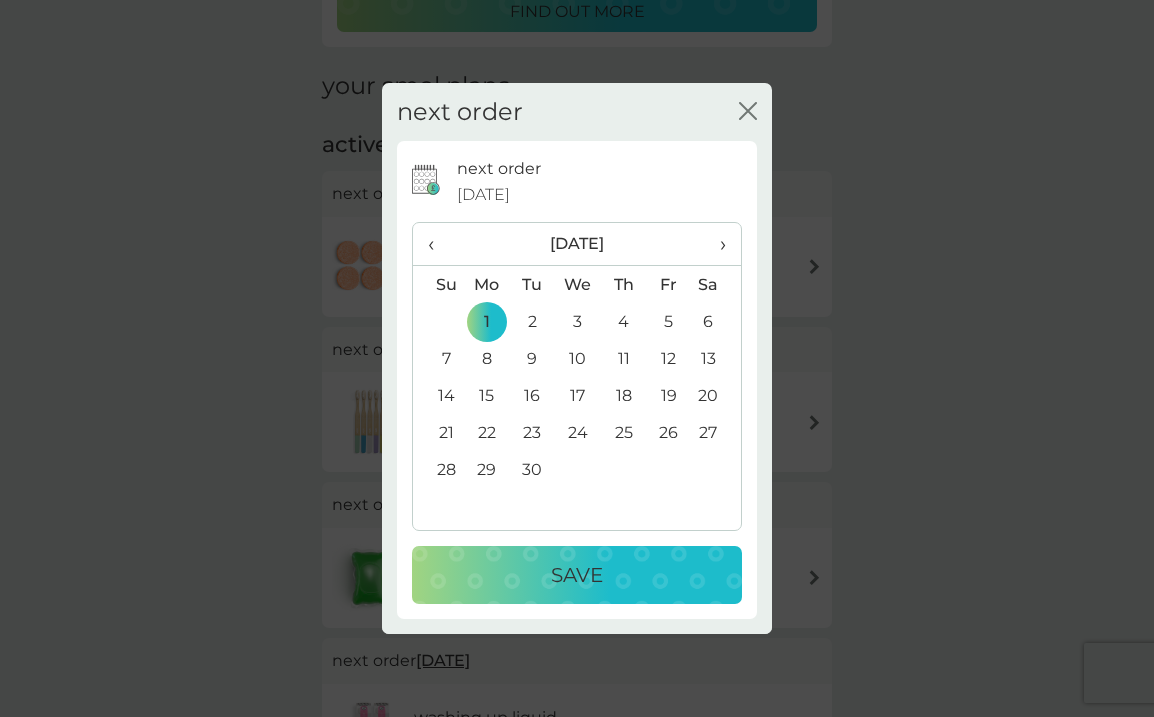 click on "Save" at bounding box center [577, 575] 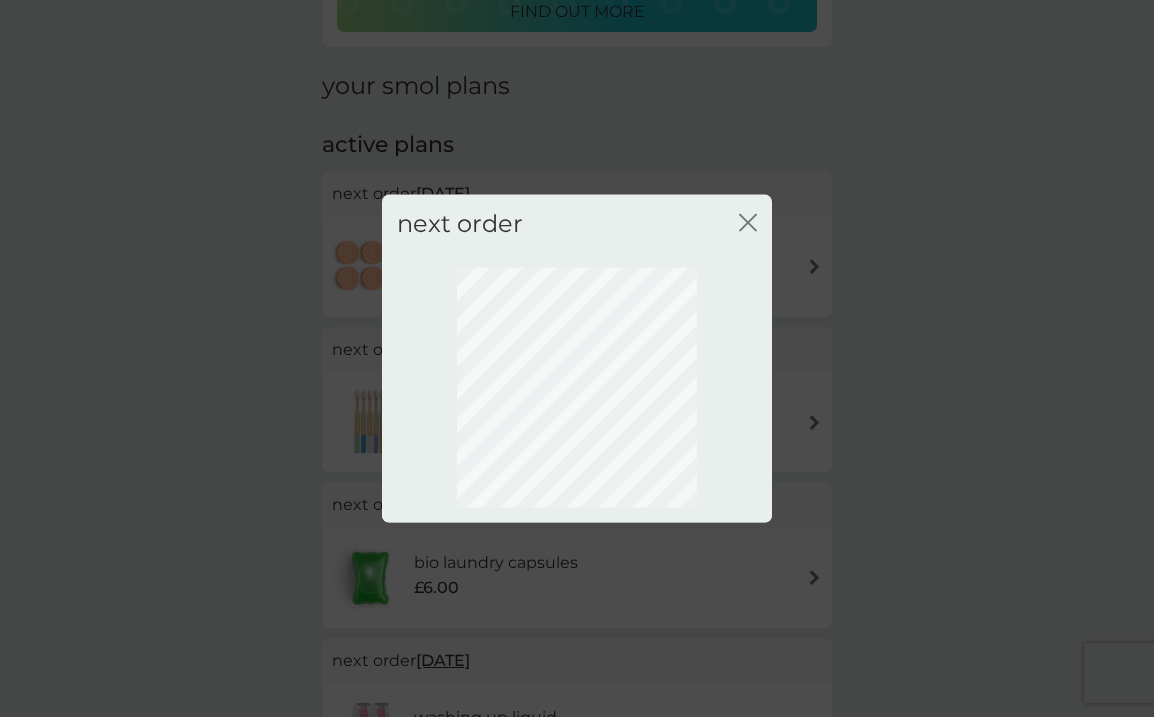 scroll, scrollTop: 121, scrollLeft: 0, axis: vertical 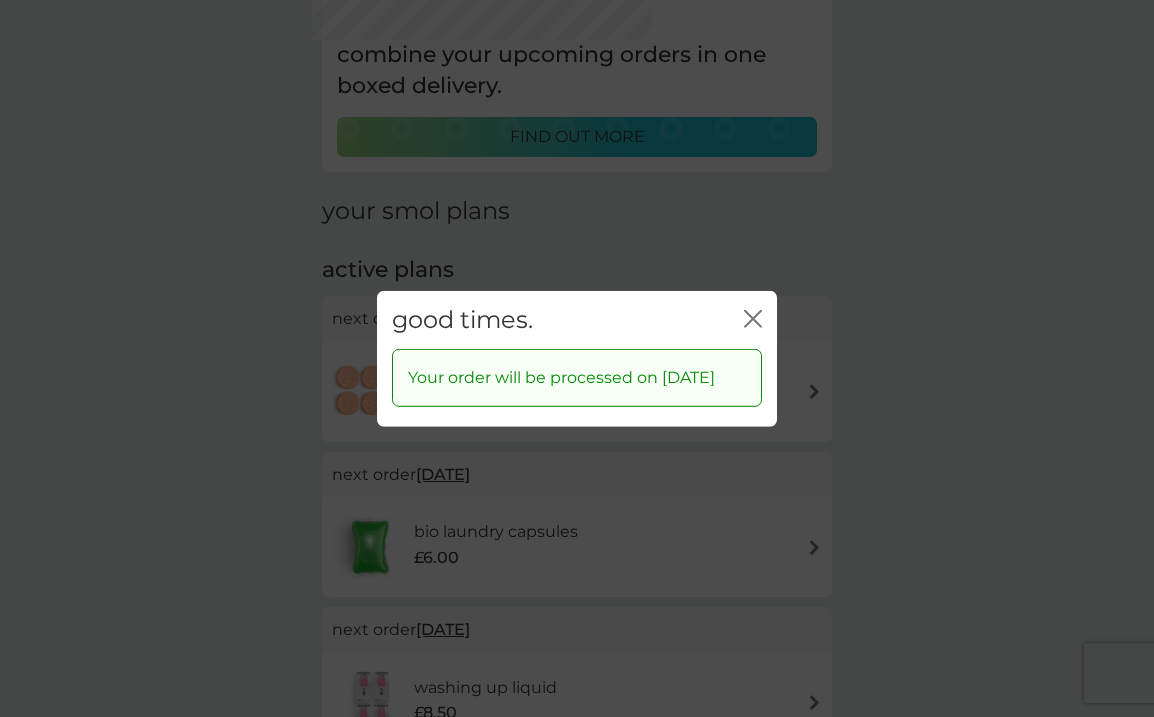 click 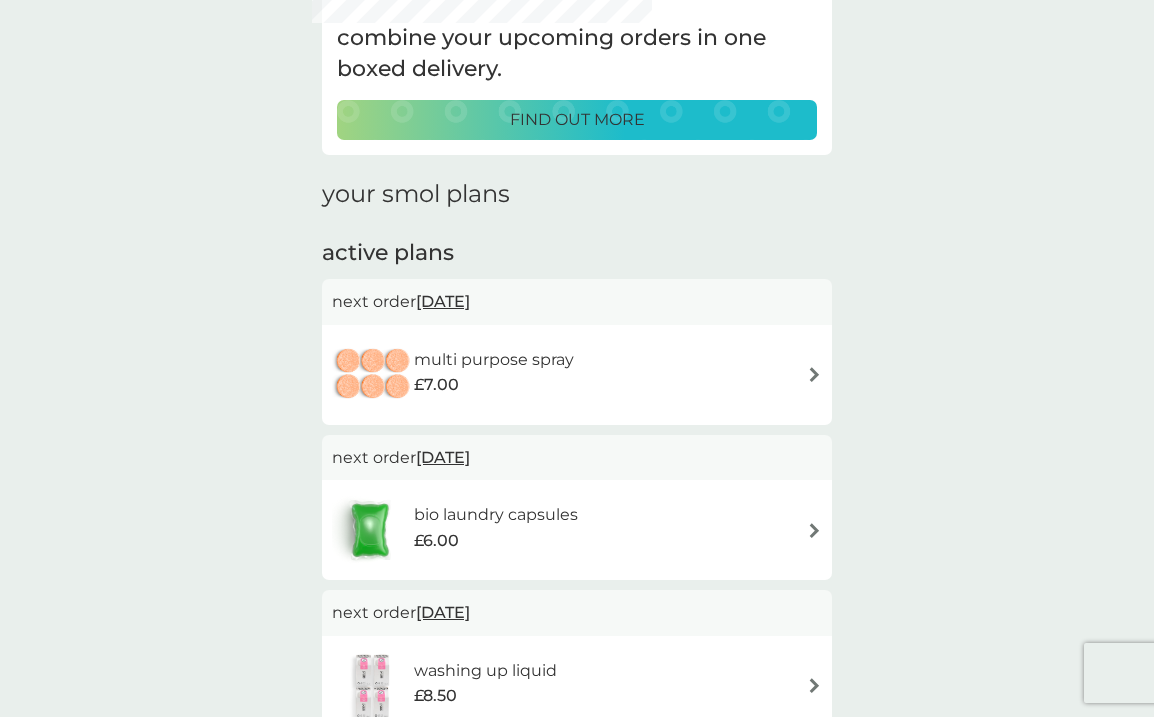 scroll, scrollTop: 0, scrollLeft: 0, axis: both 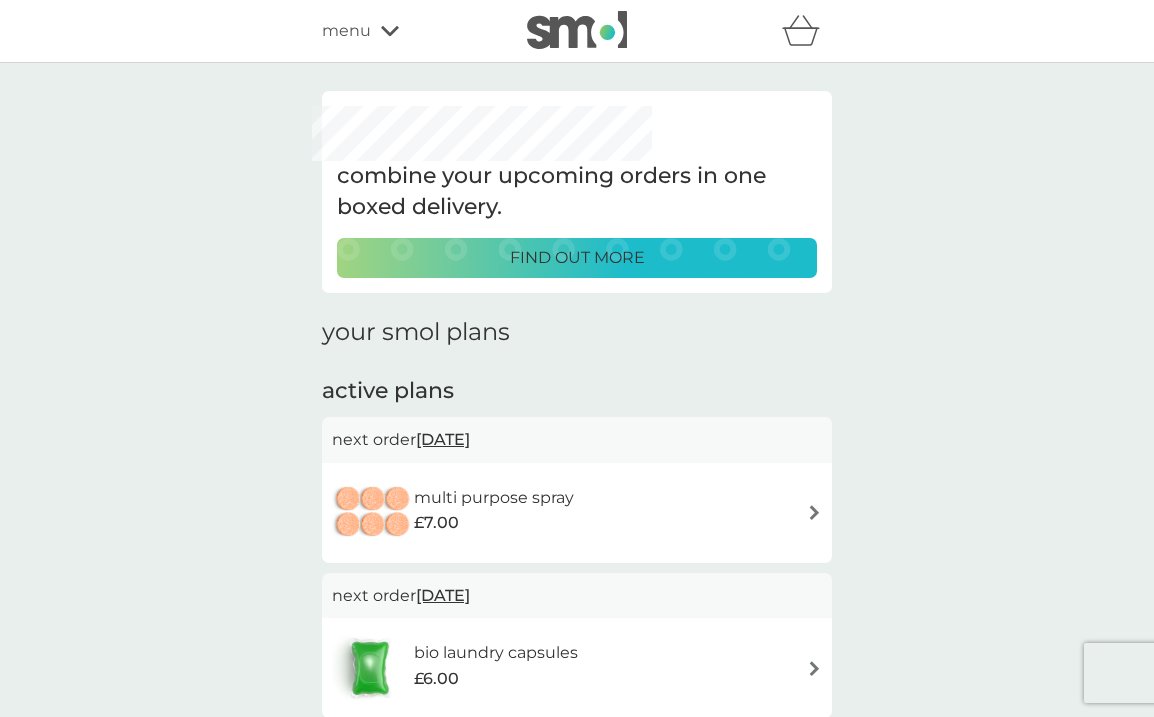 click on "menu" at bounding box center [407, 31] 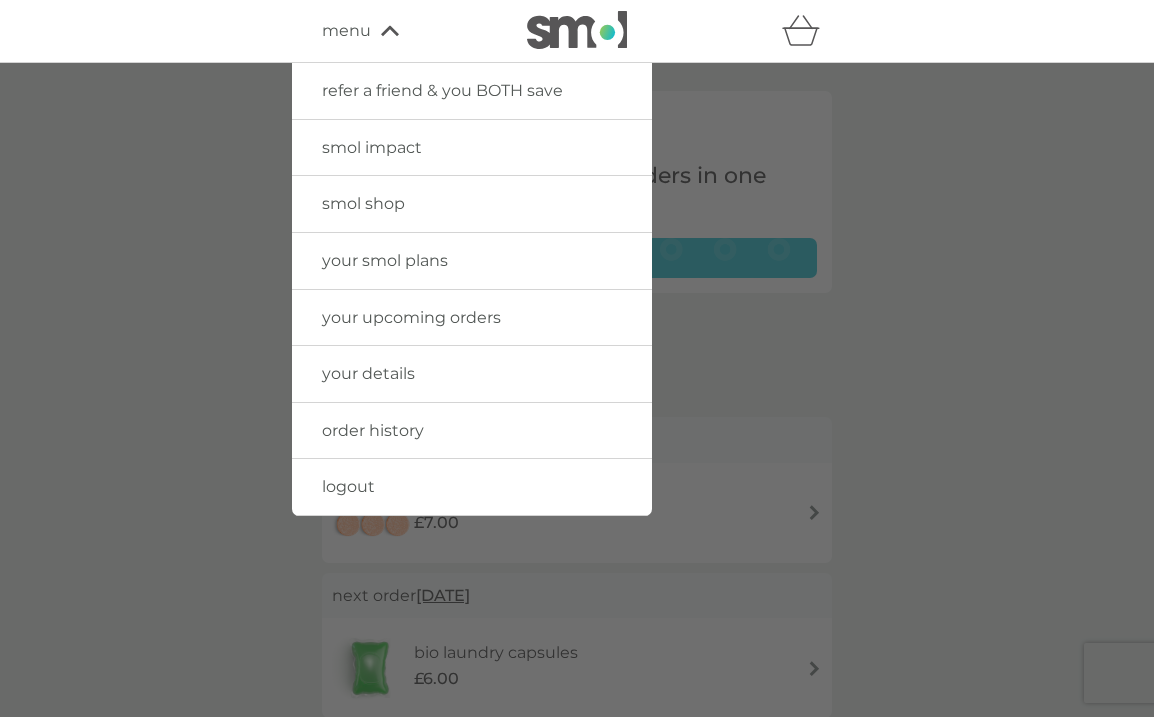 click on "your details" at bounding box center (368, 373) 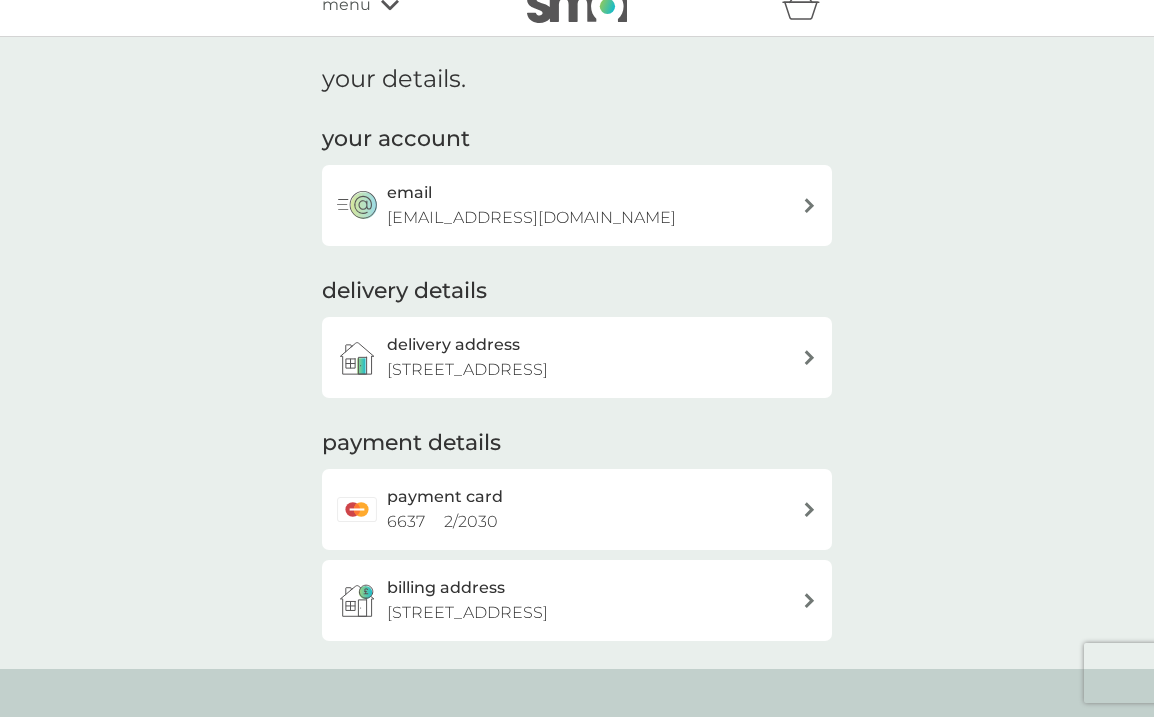 scroll, scrollTop: 28, scrollLeft: 0, axis: vertical 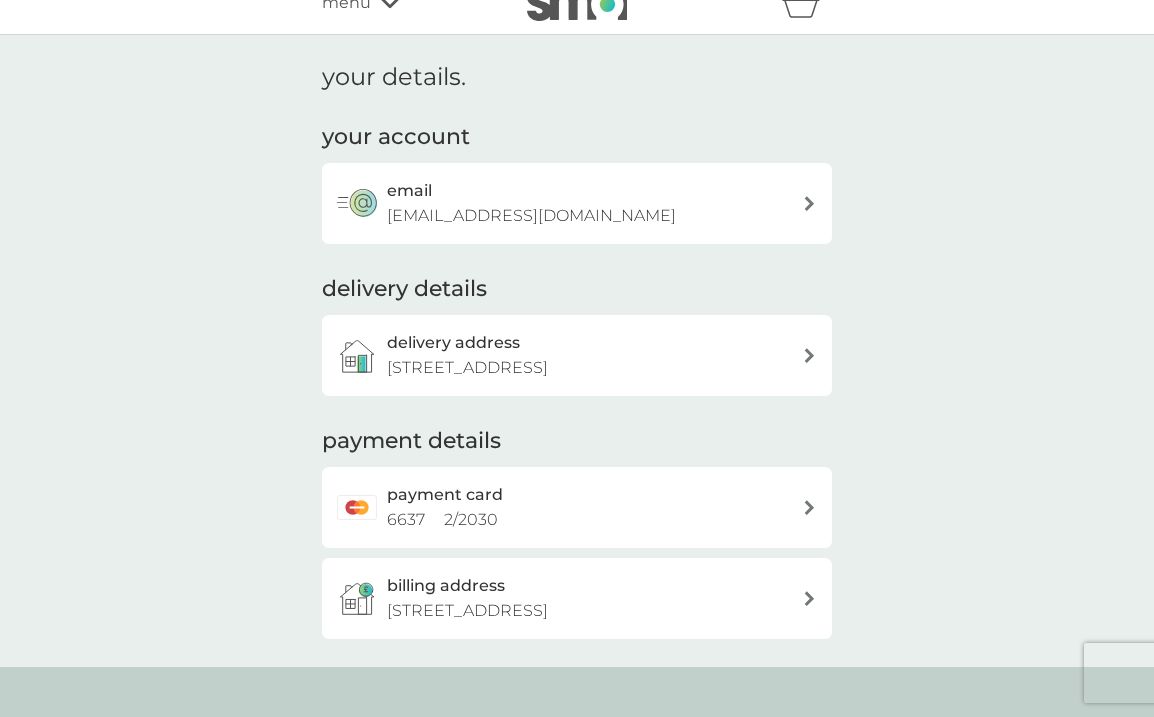 click on "delivery address" at bounding box center (453, 343) 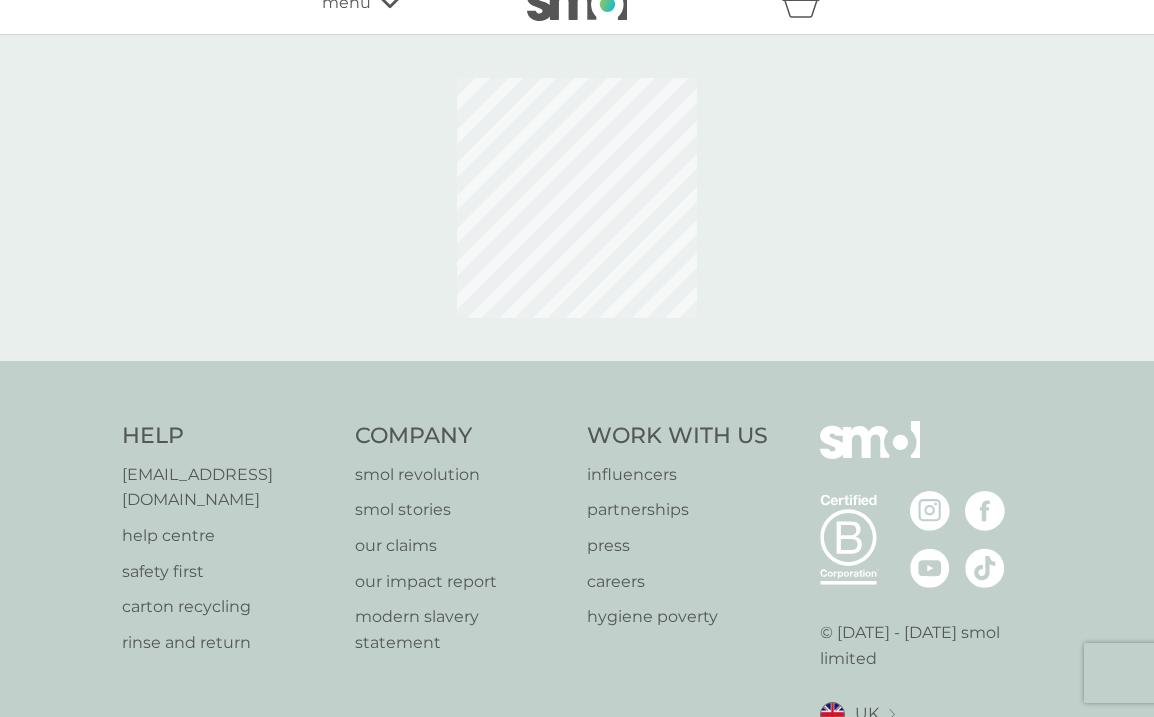 scroll, scrollTop: 0, scrollLeft: 0, axis: both 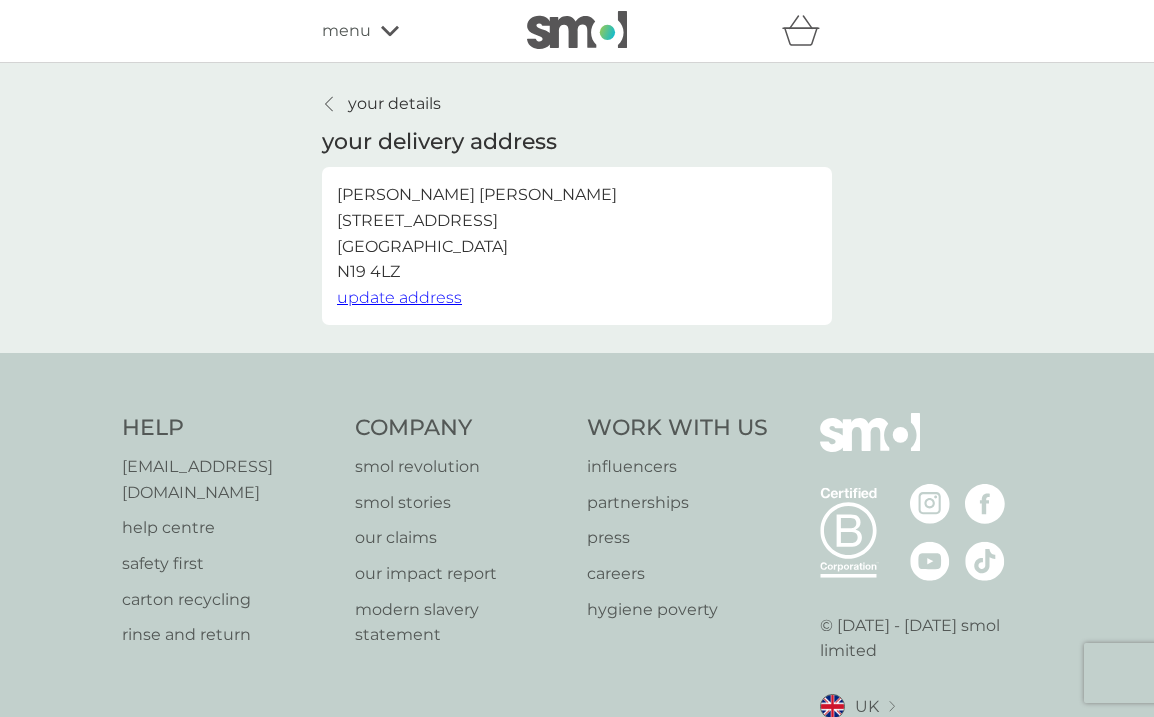 click on "update address" at bounding box center (399, 297) 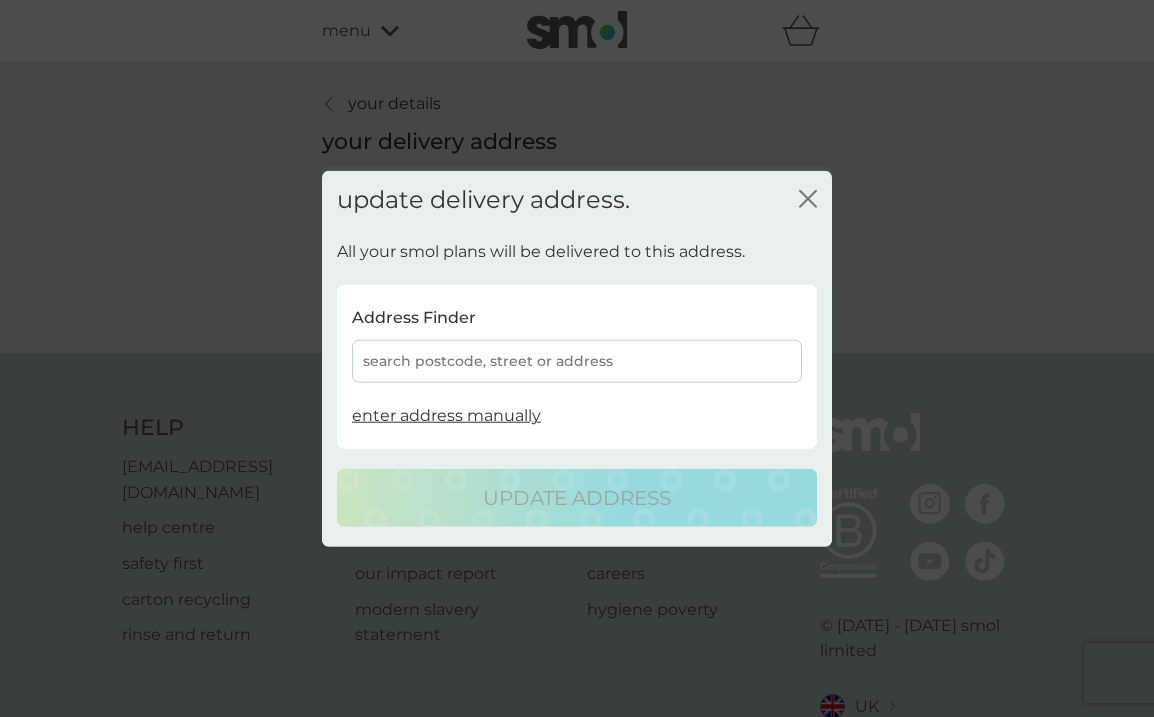 click on "search postcode, street or address" at bounding box center [577, 361] 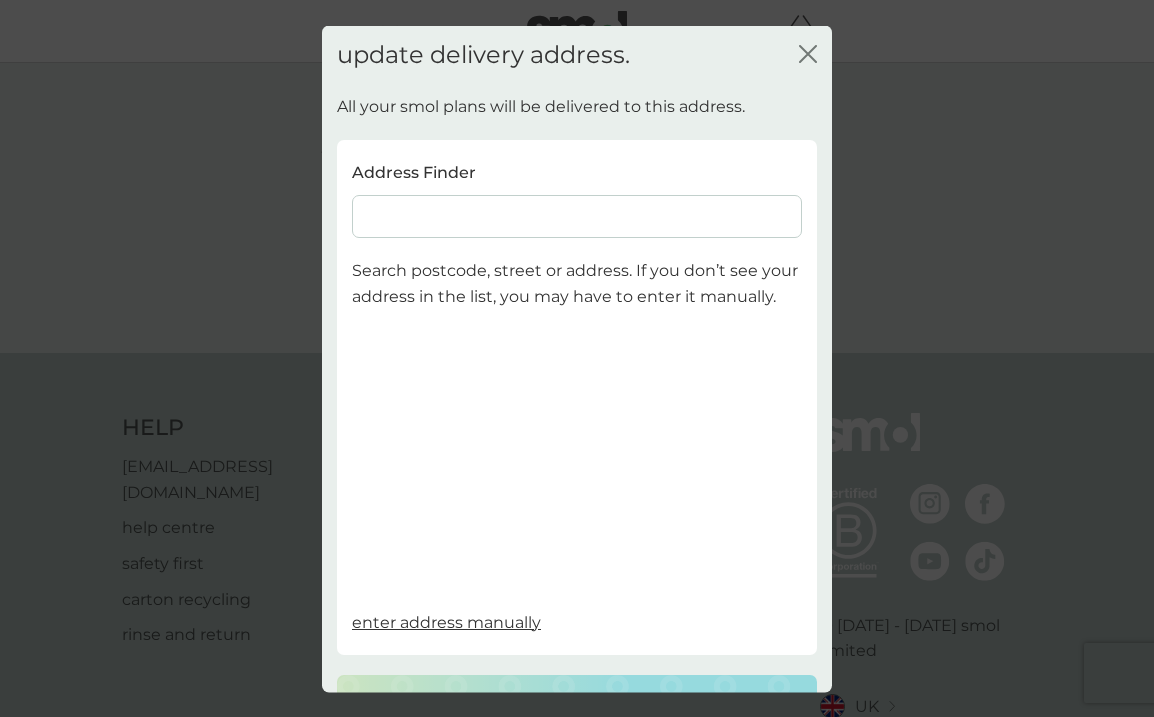 click at bounding box center [577, 216] 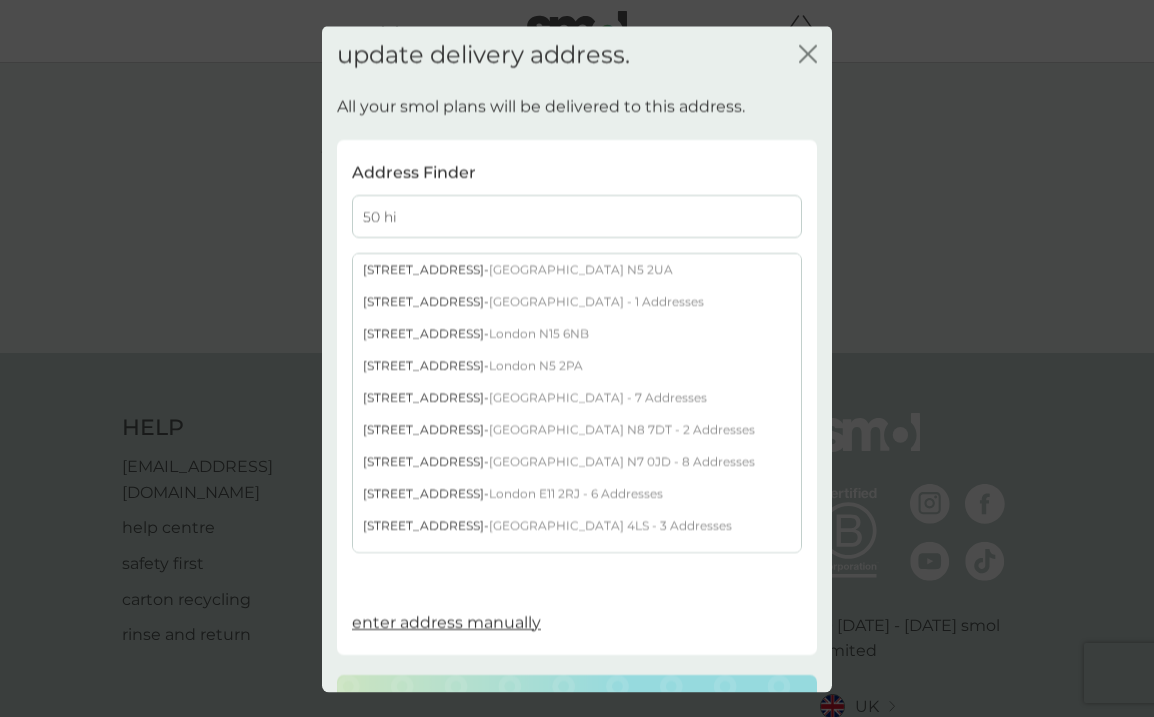 type on "50 hi" 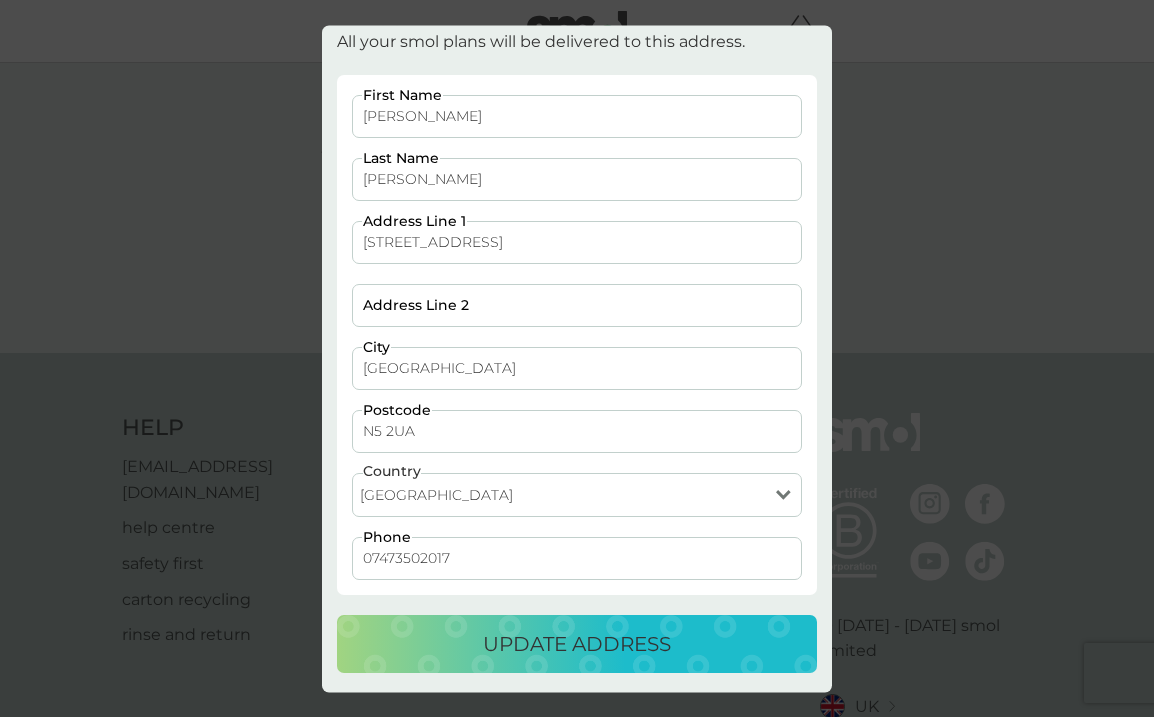 scroll, scrollTop: 63, scrollLeft: 0, axis: vertical 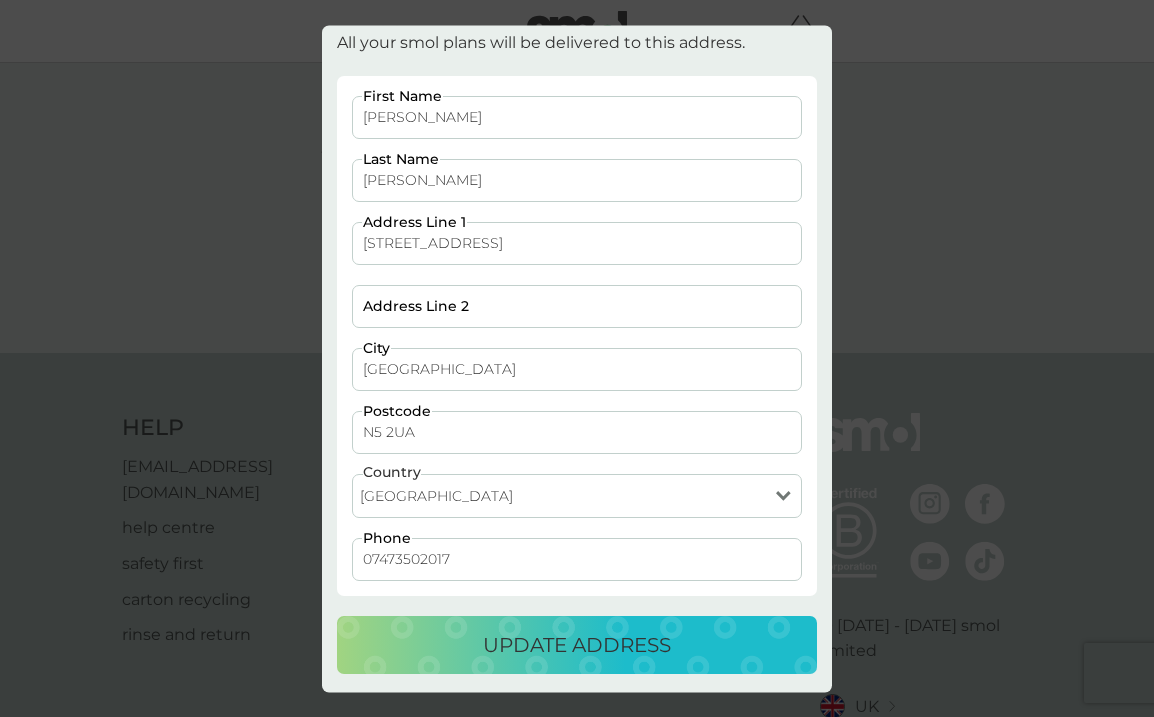 click on "update address" at bounding box center [577, 645] 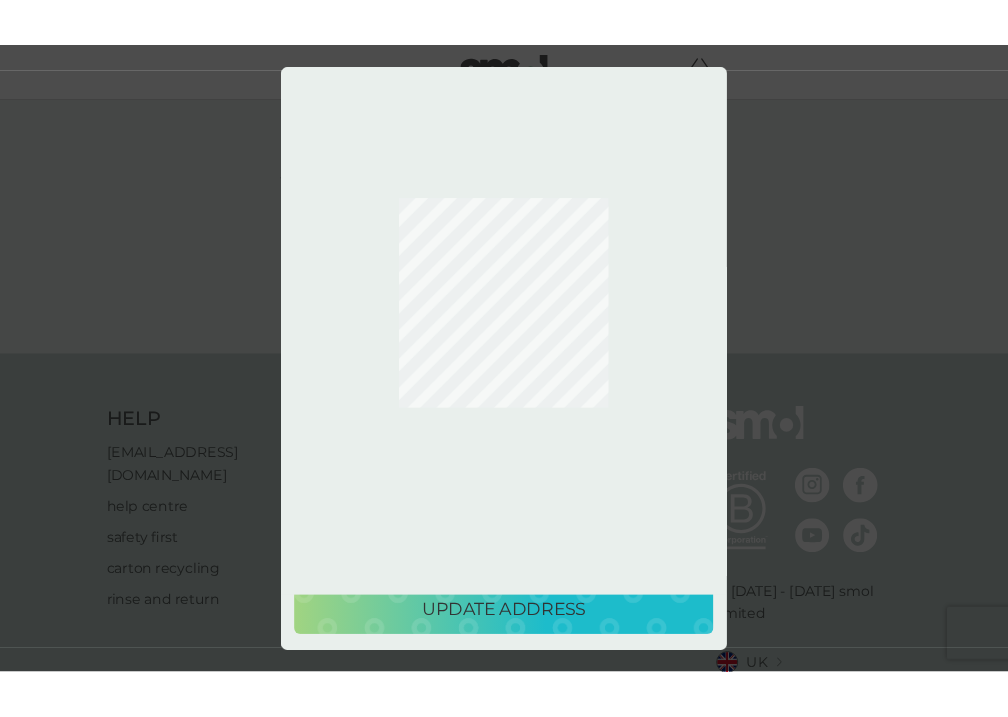 scroll, scrollTop: 0, scrollLeft: 0, axis: both 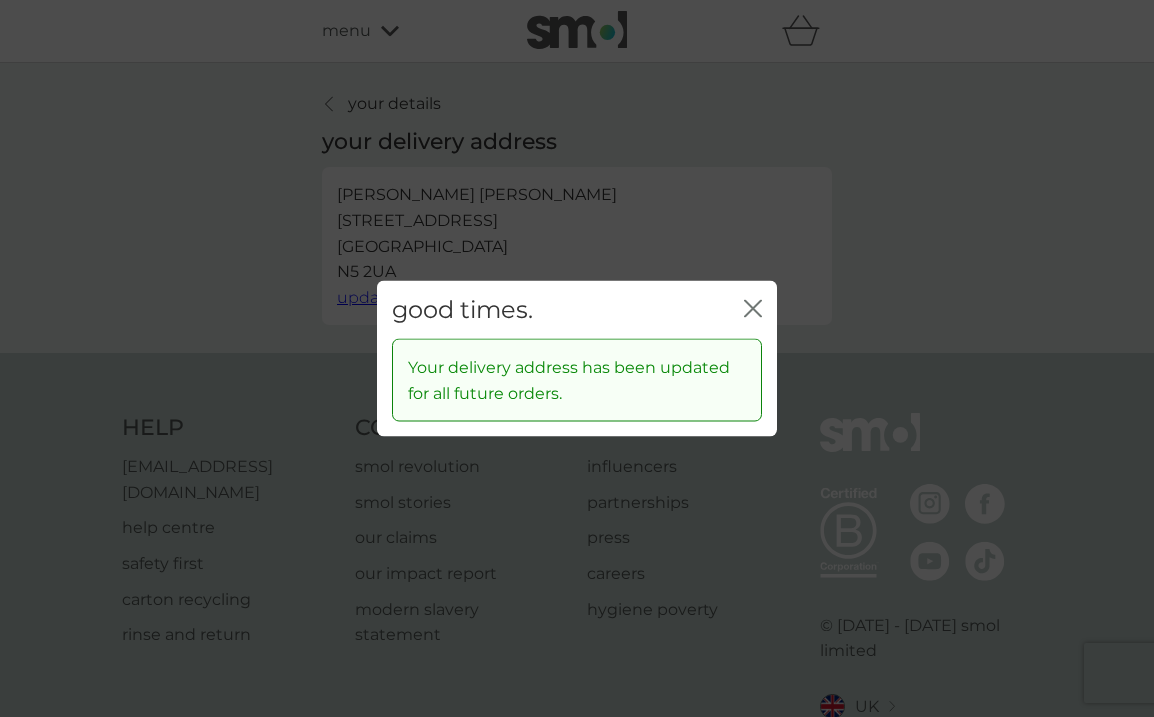 click on "close" 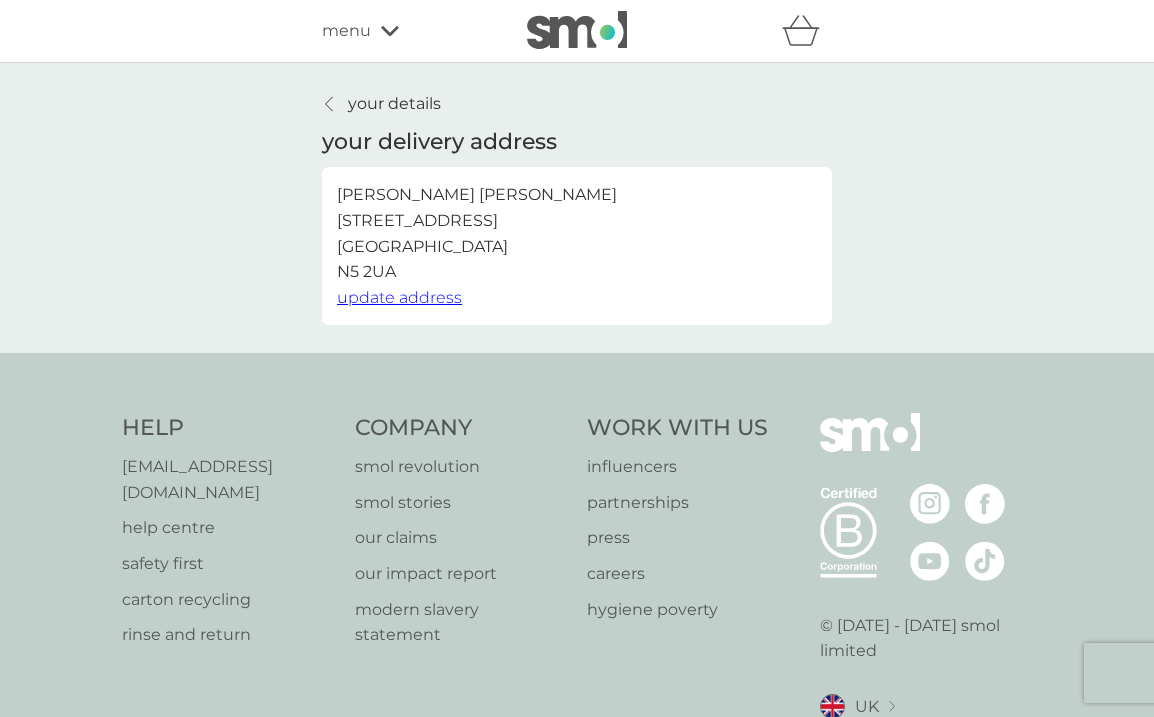 click on "your details" at bounding box center [394, 104] 